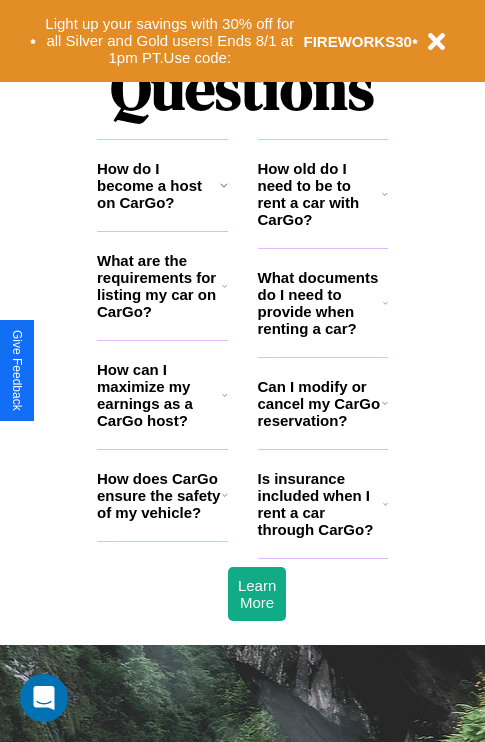 scroll, scrollTop: 2423, scrollLeft: 0, axis: vertical 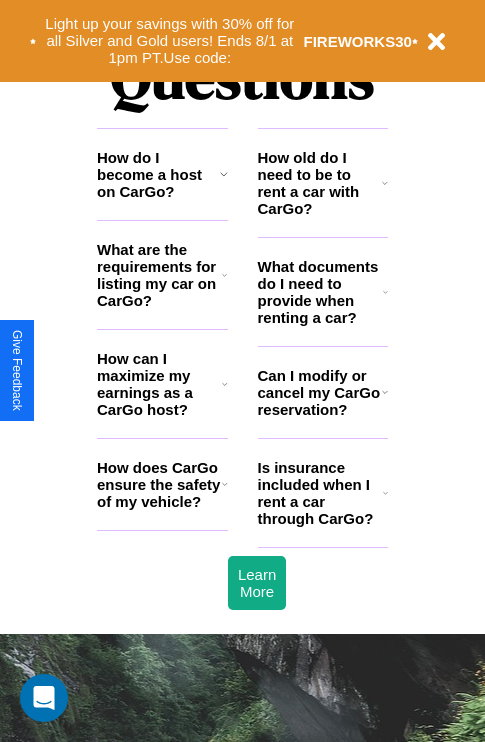 click on "How old do I need to be to rent a car with CarGo?" at bounding box center (320, 183) 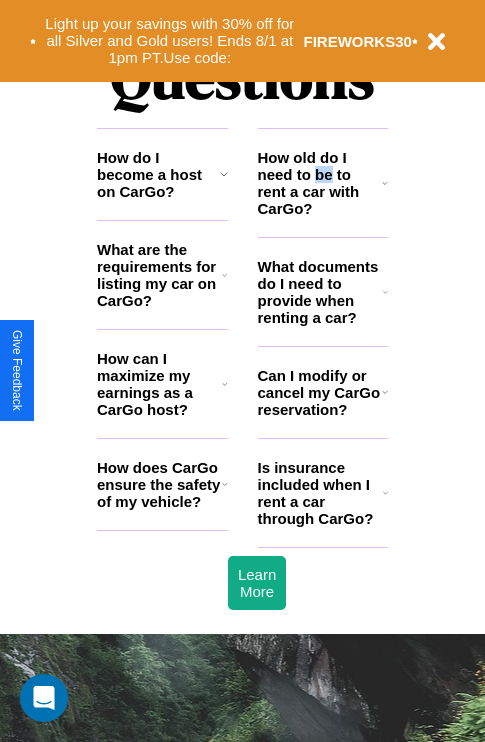 click on "How old do I need to be to rent a car with CarGo?" at bounding box center [320, 183] 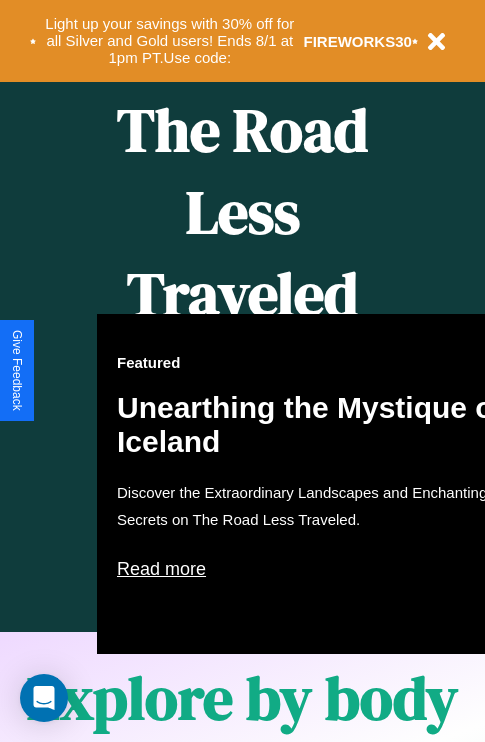 scroll, scrollTop: 308, scrollLeft: 0, axis: vertical 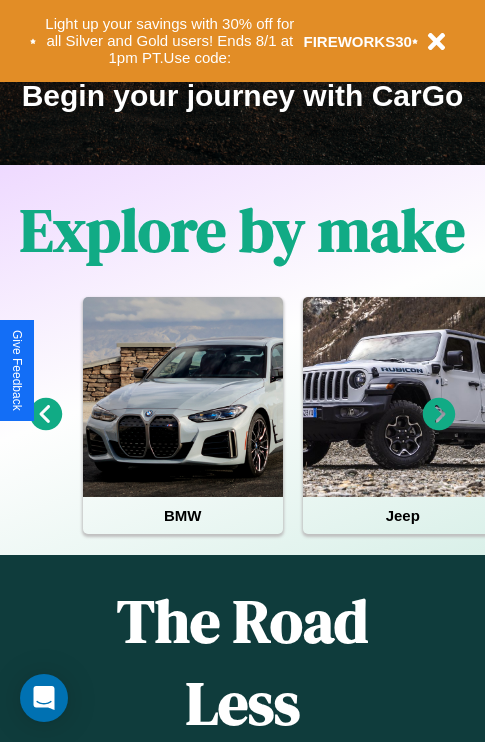 click 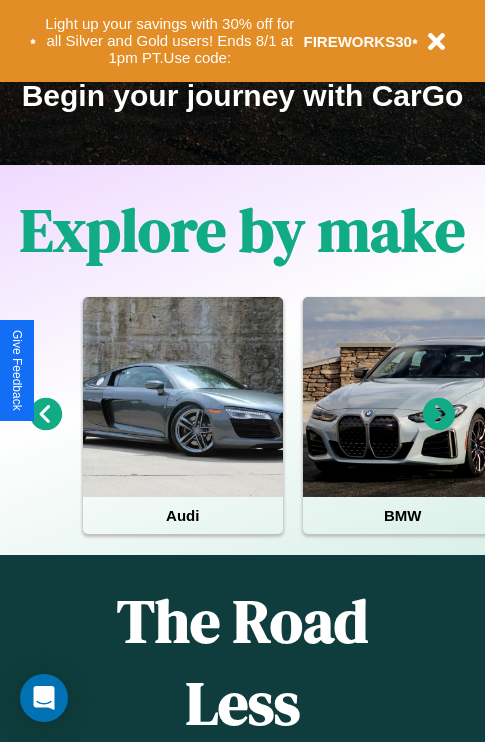 click 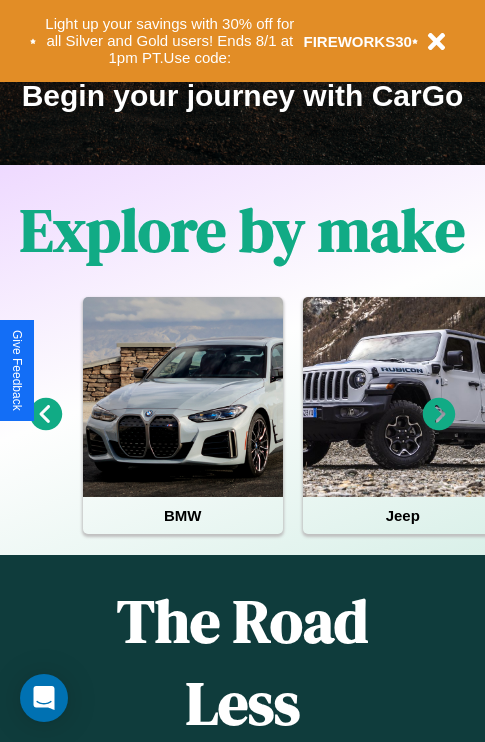 click 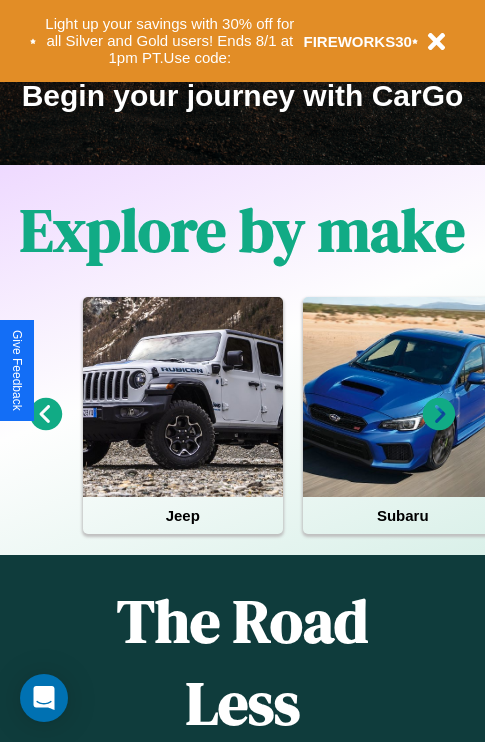 click 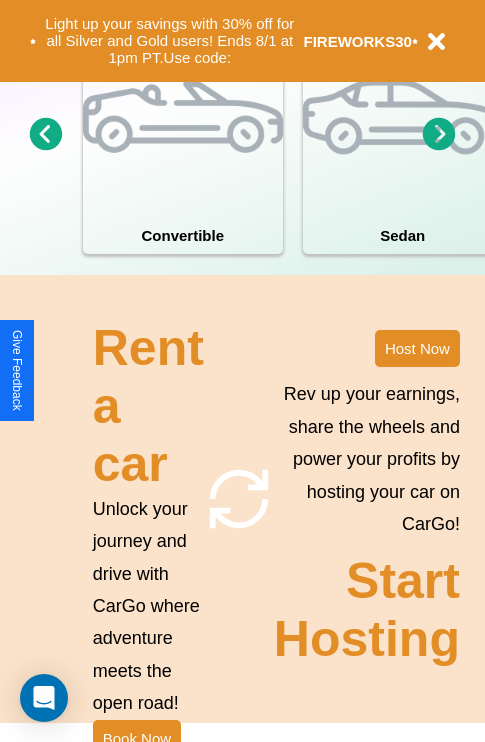 scroll, scrollTop: 1558, scrollLeft: 0, axis: vertical 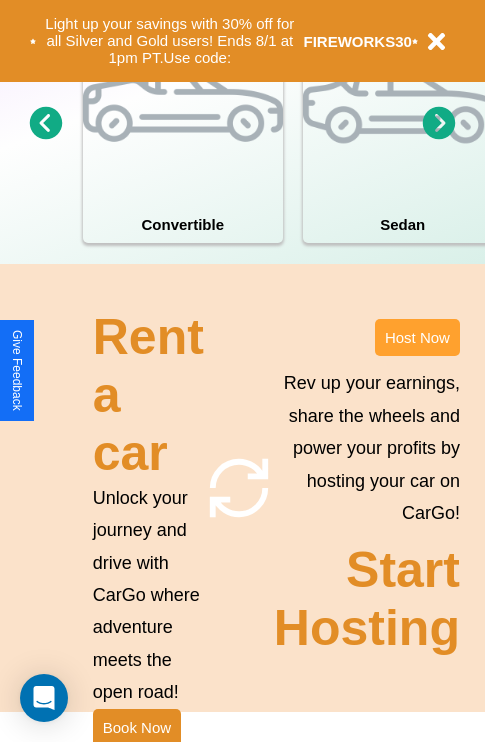 click on "Host Now" at bounding box center [417, 337] 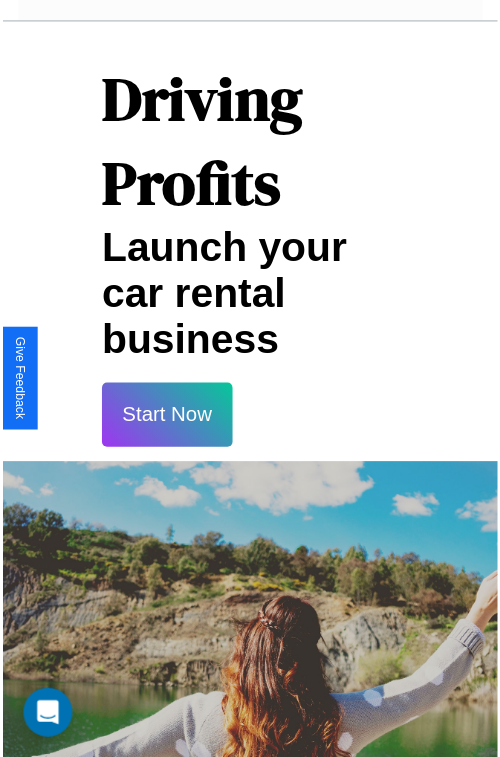 scroll, scrollTop: 35, scrollLeft: 0, axis: vertical 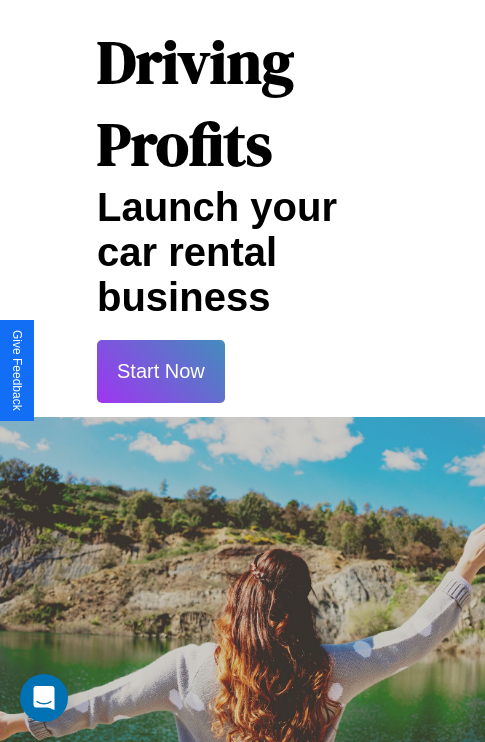 click on "Start Now" at bounding box center (161, 371) 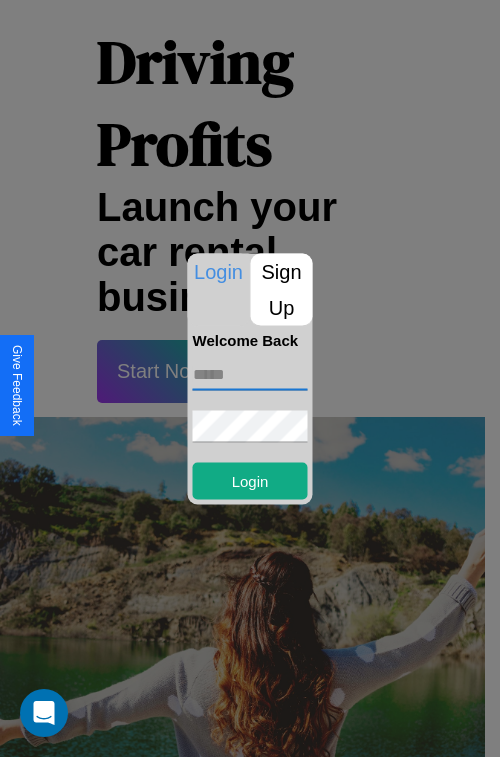 click at bounding box center [250, 374] 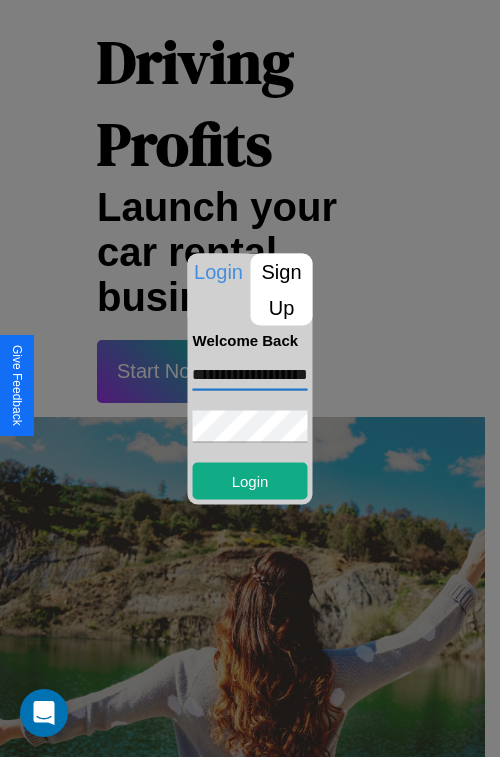 scroll, scrollTop: 0, scrollLeft: 48, axis: horizontal 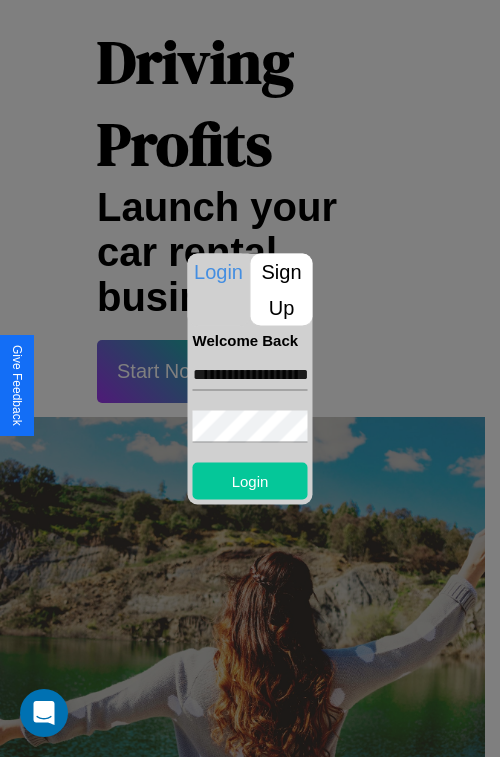 click on "Login" at bounding box center (250, 480) 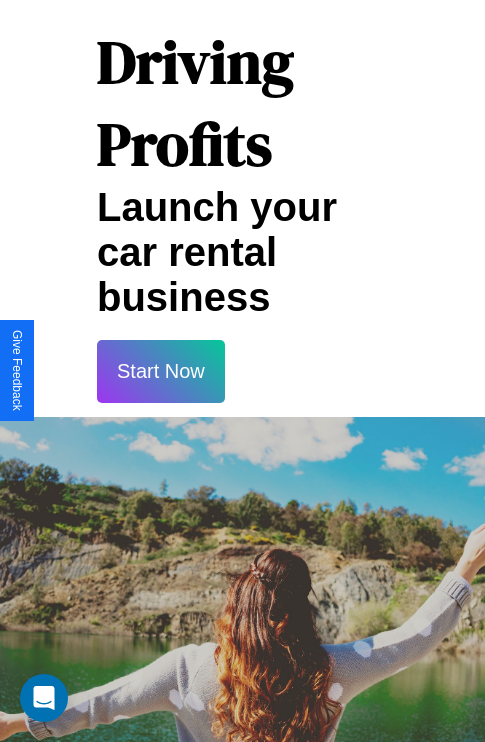scroll, scrollTop: 37, scrollLeft: 0, axis: vertical 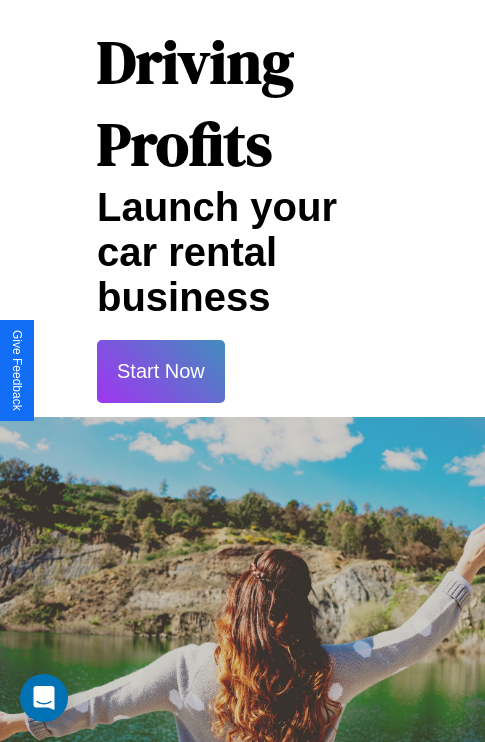 click on "Start Now" at bounding box center [161, 371] 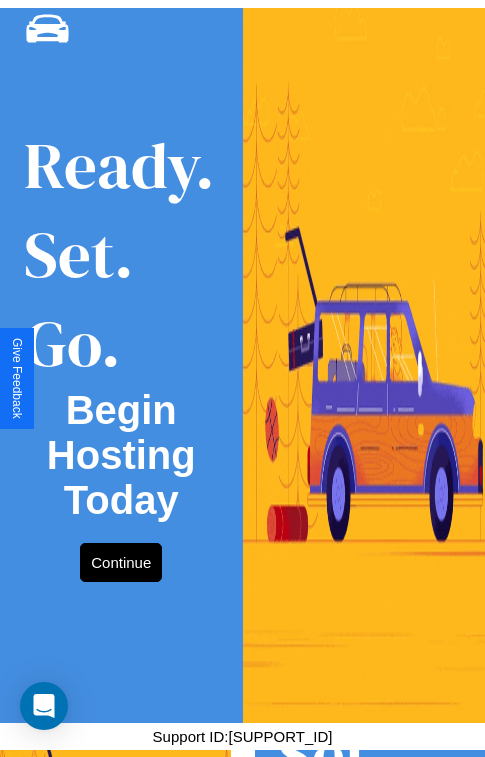scroll, scrollTop: 0, scrollLeft: 0, axis: both 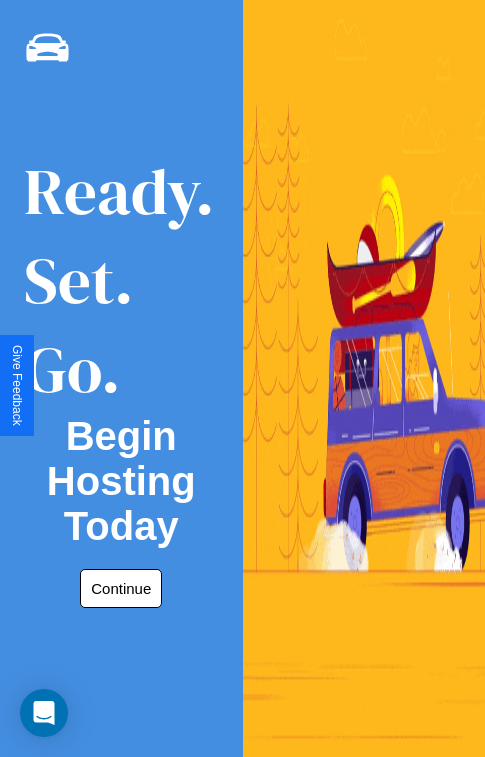 click on "Continue" at bounding box center (121, 588) 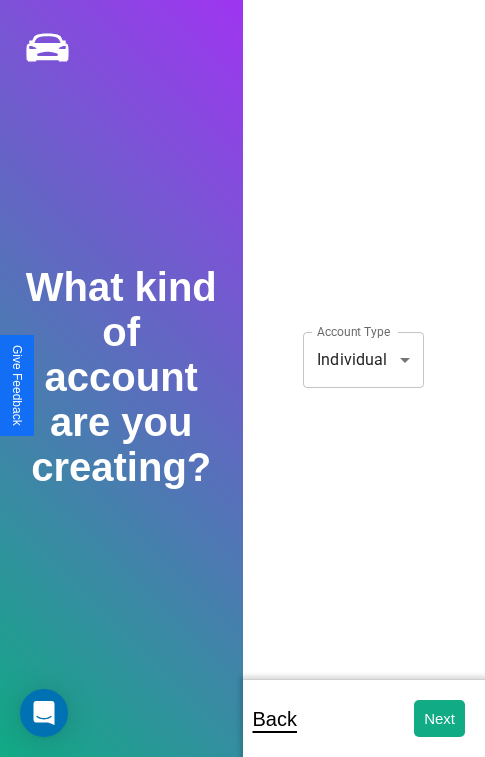 click on "**********" at bounding box center (242, 392) 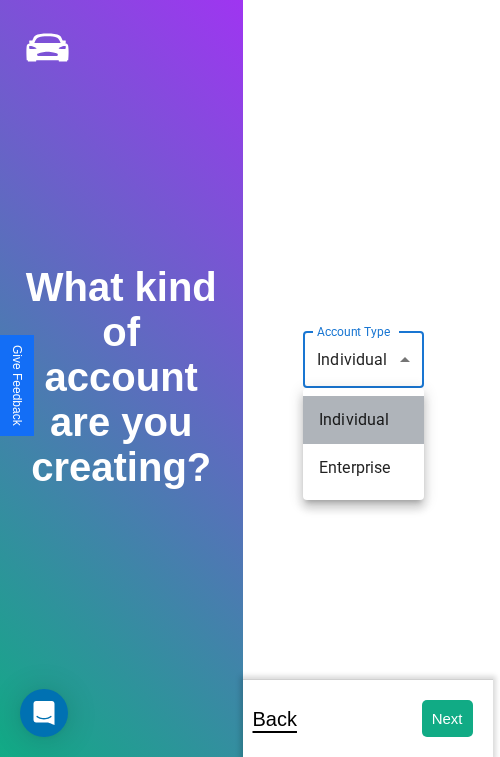 click on "Individual" at bounding box center (363, 420) 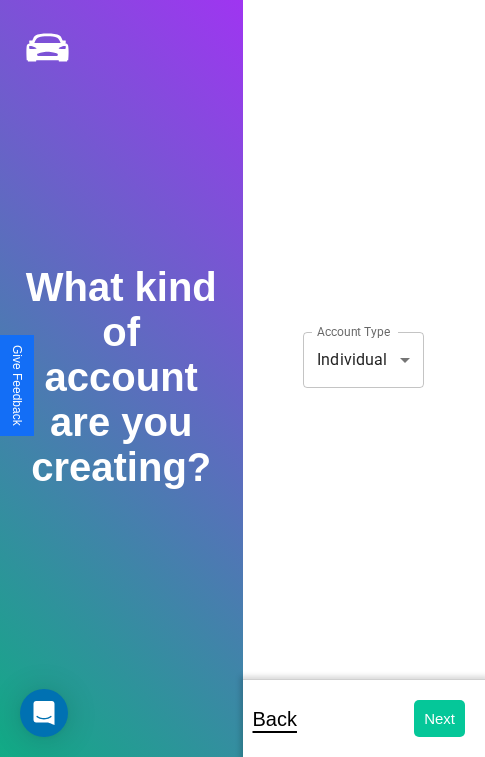 click on "Next" at bounding box center [439, 718] 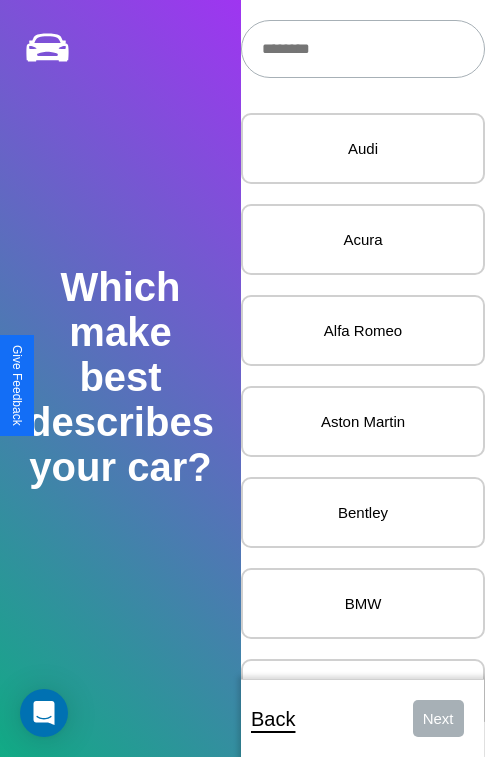 scroll, scrollTop: 24, scrollLeft: 0, axis: vertical 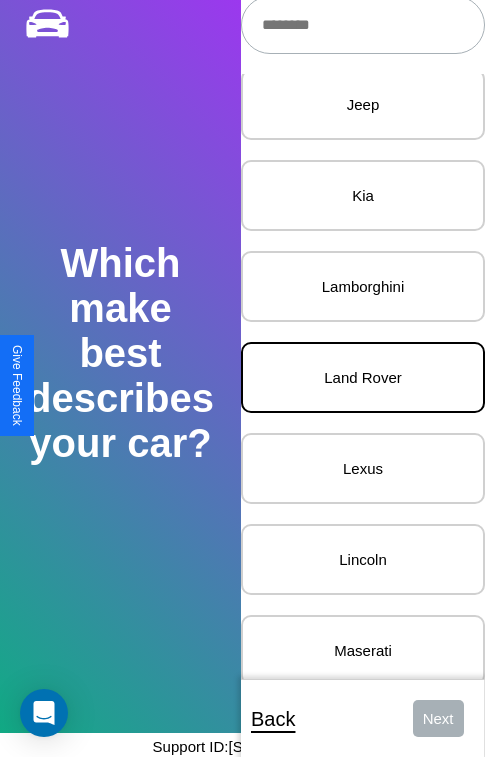 click on "Land Rover" at bounding box center (363, 377) 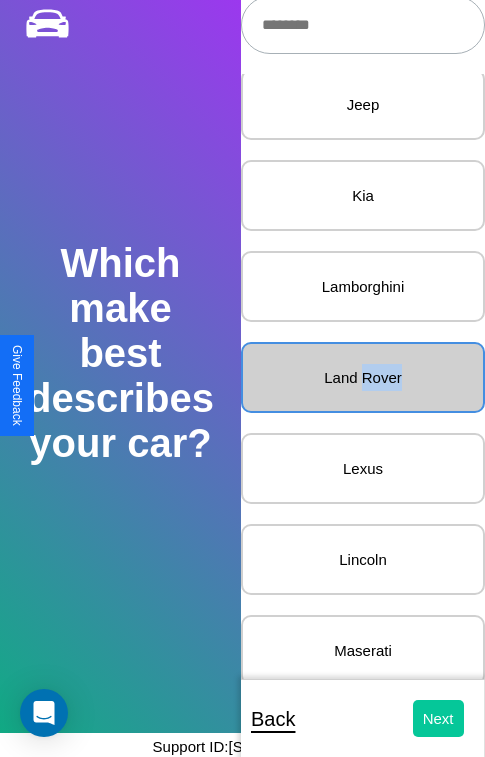 click on "Next" at bounding box center (438, 718) 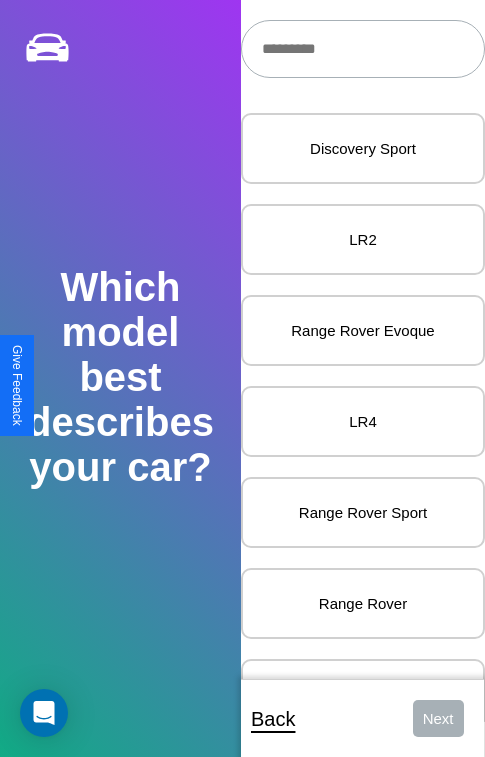 scroll, scrollTop: 27, scrollLeft: 0, axis: vertical 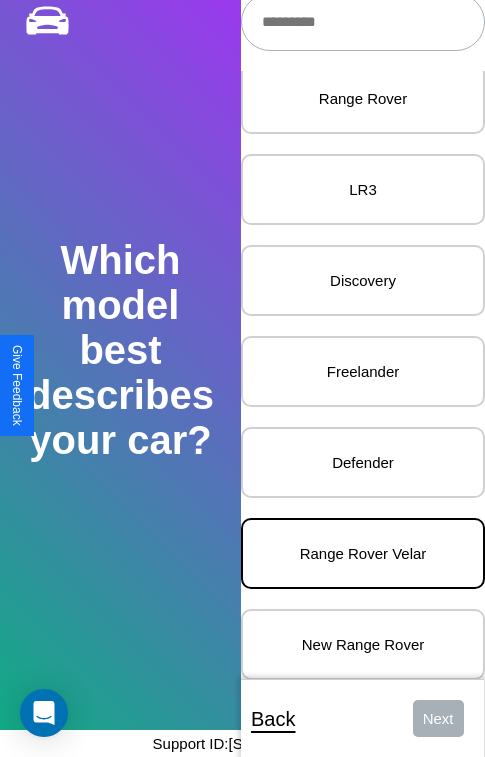click on "Range Rover Velar" at bounding box center [363, 553] 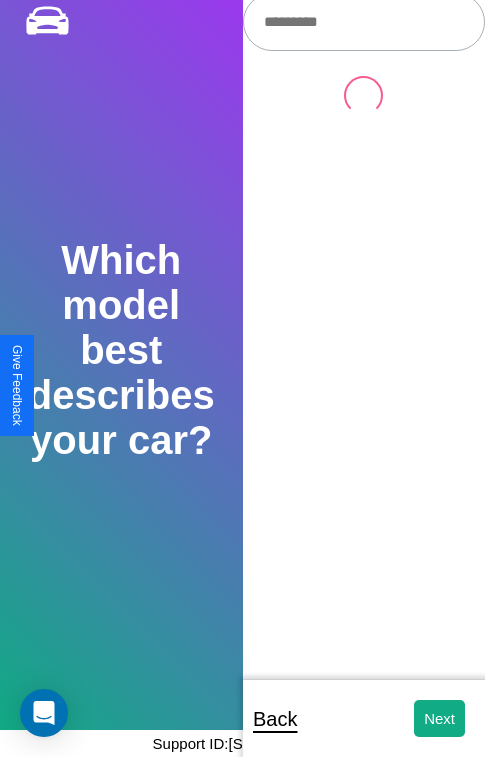 scroll, scrollTop: 0, scrollLeft: 0, axis: both 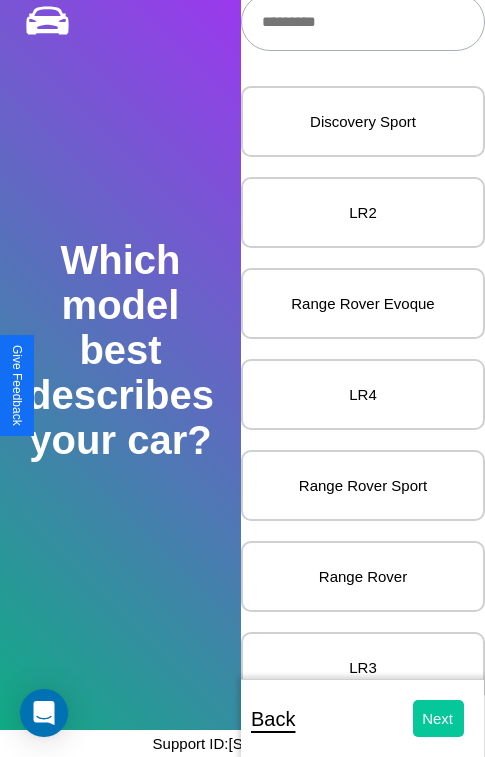 click on "Next" at bounding box center [438, 718] 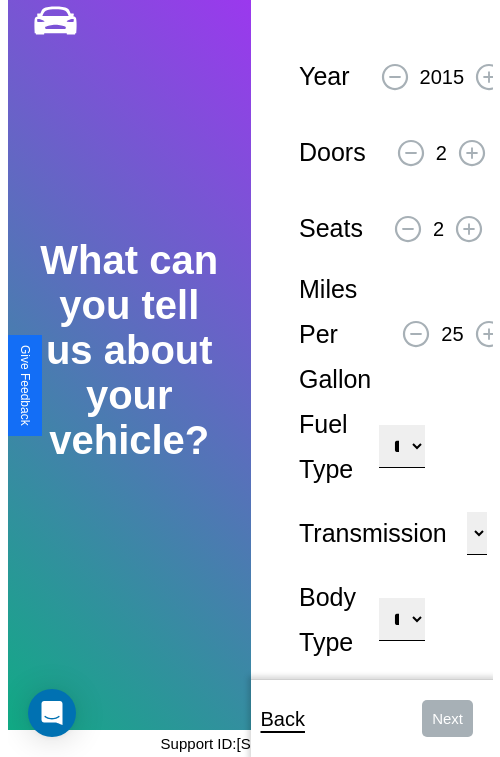 scroll, scrollTop: 0, scrollLeft: 0, axis: both 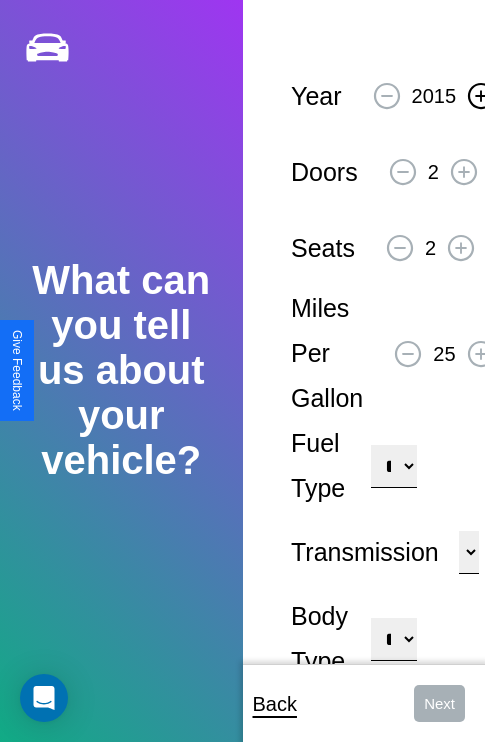 click 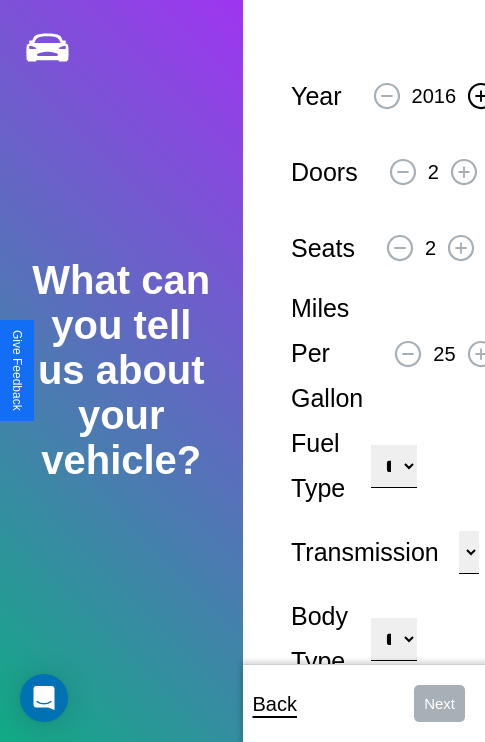 click 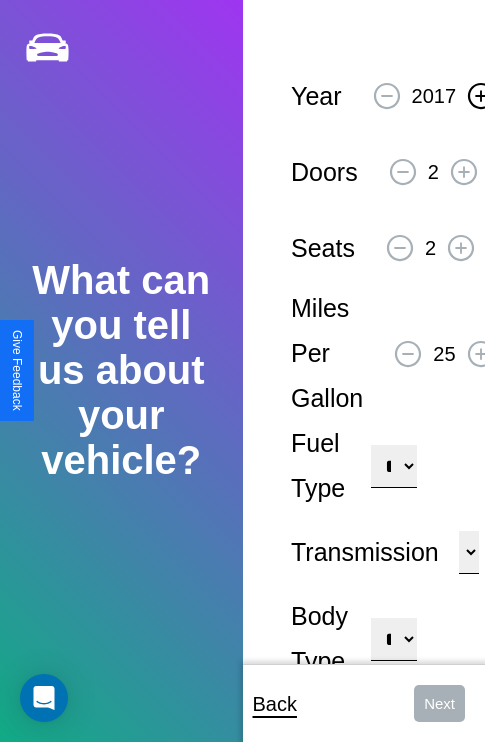 click 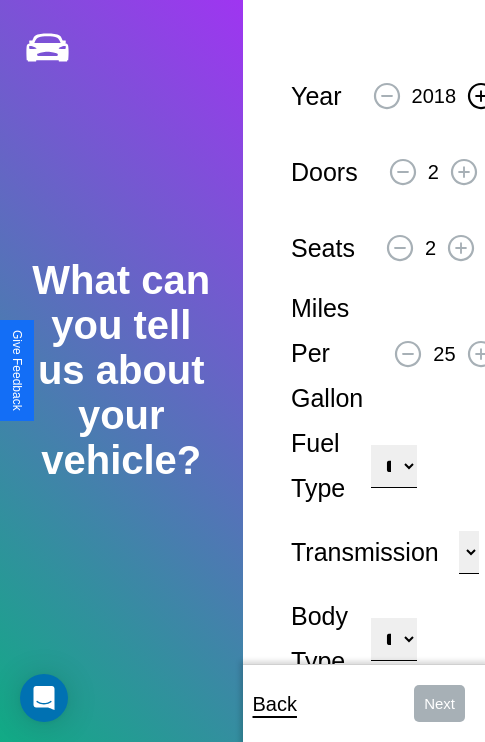 click 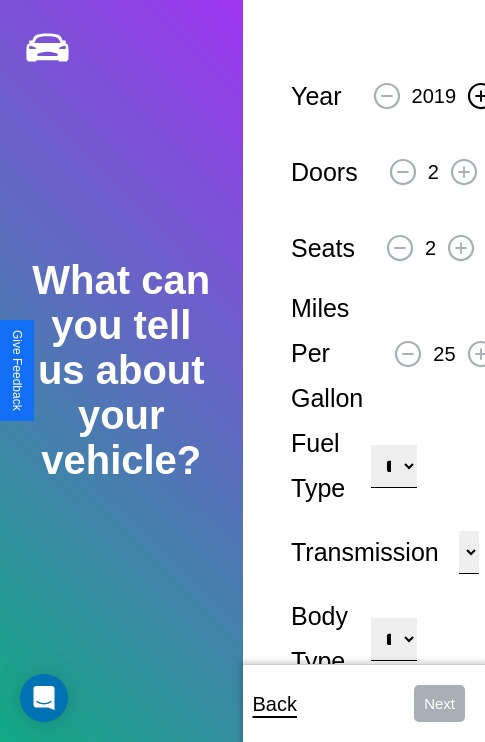 click 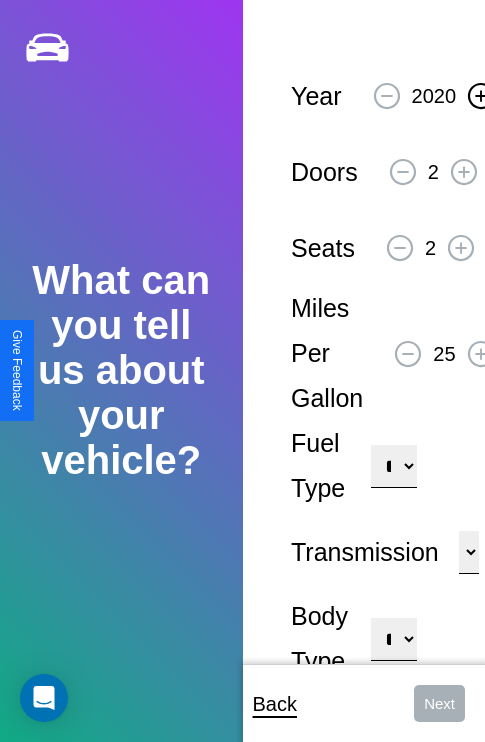 click 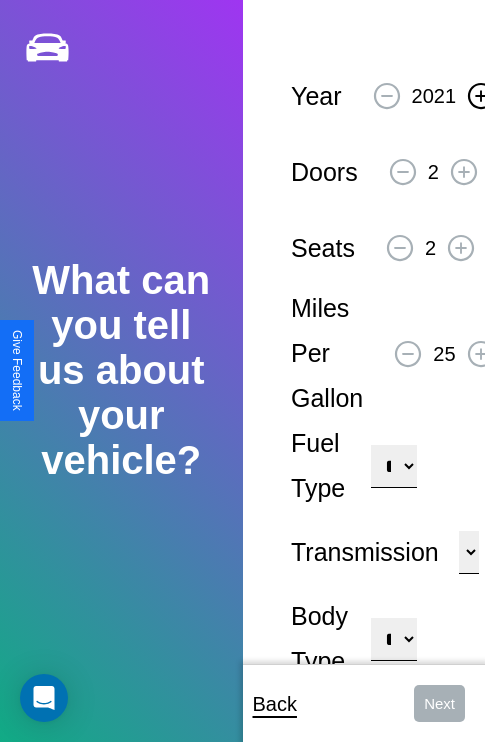 click 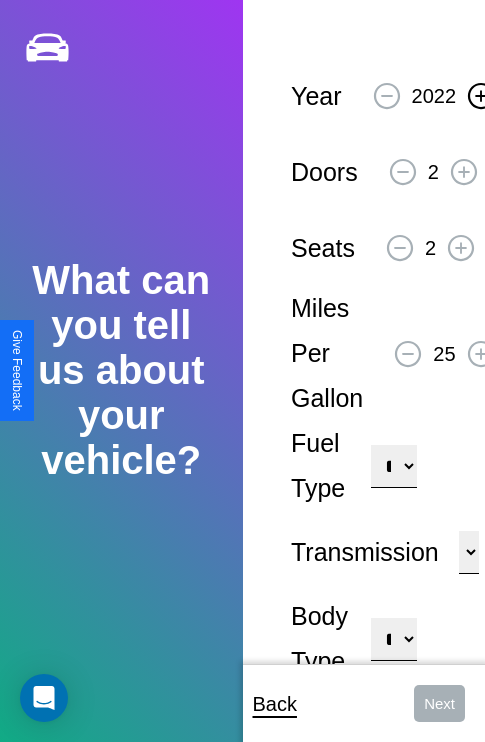 click 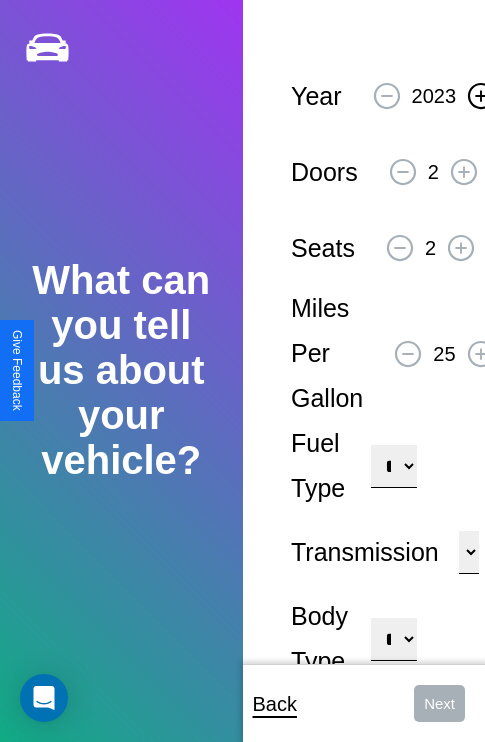 click 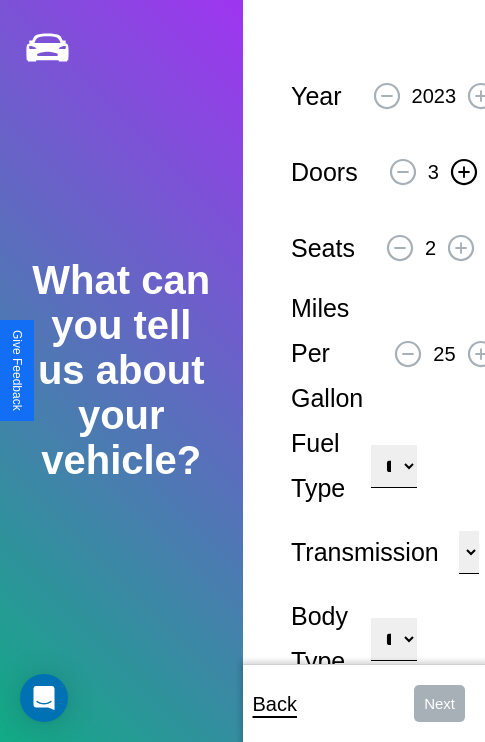 click 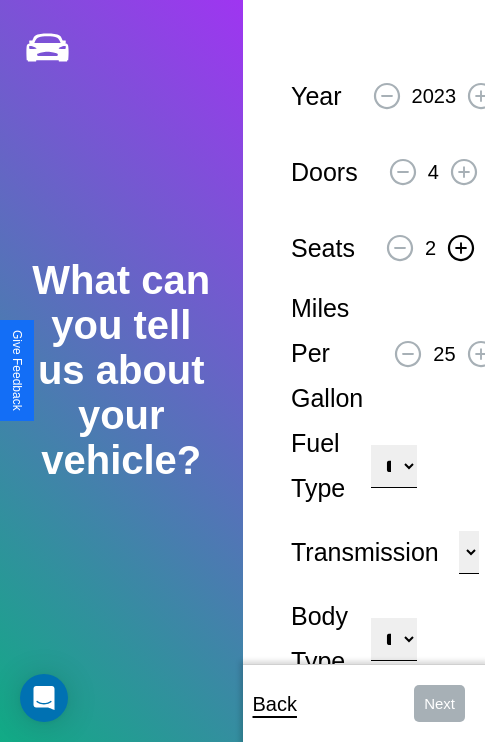 click 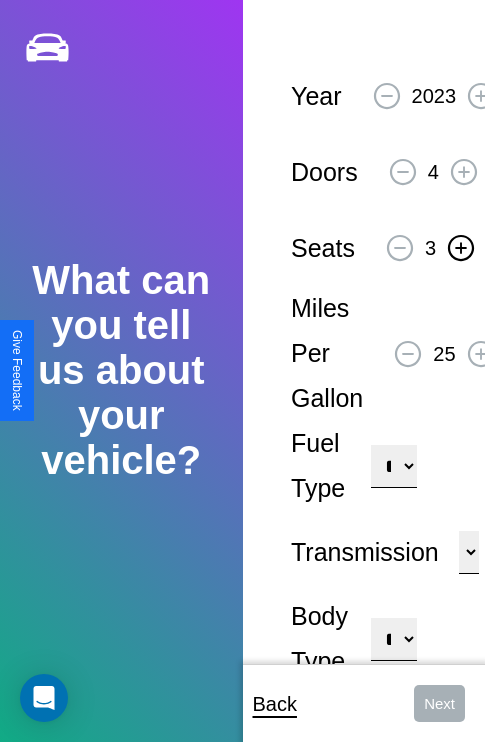 click 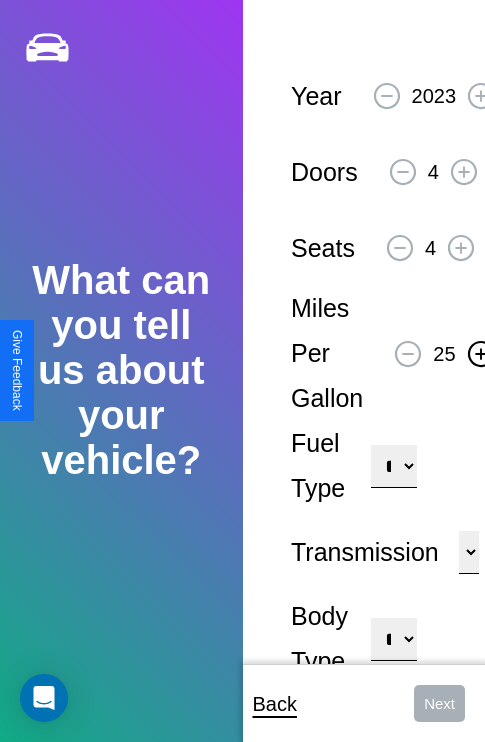 click 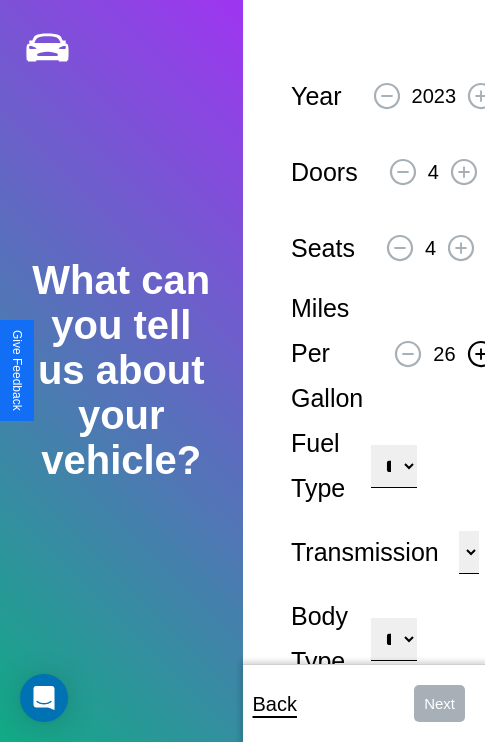 click 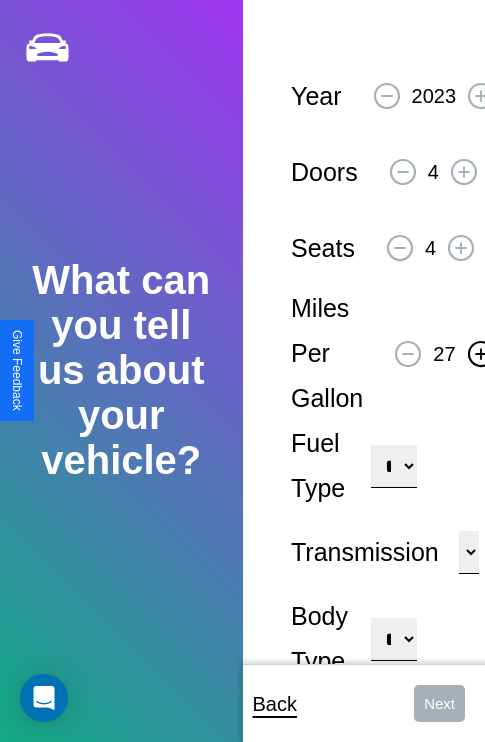 click 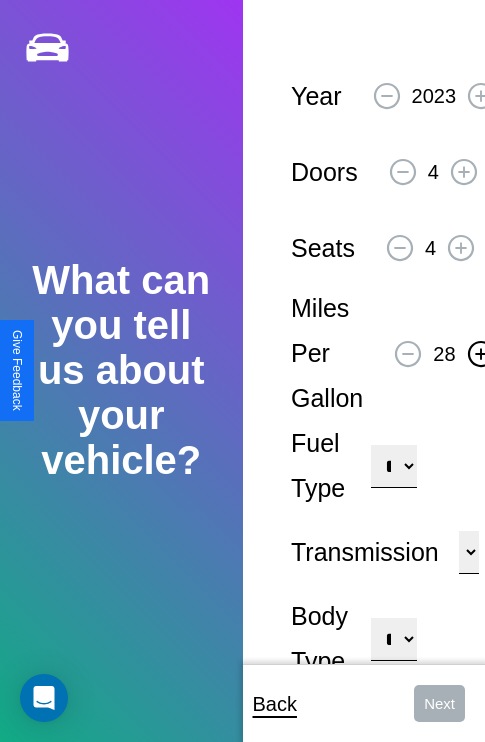 click 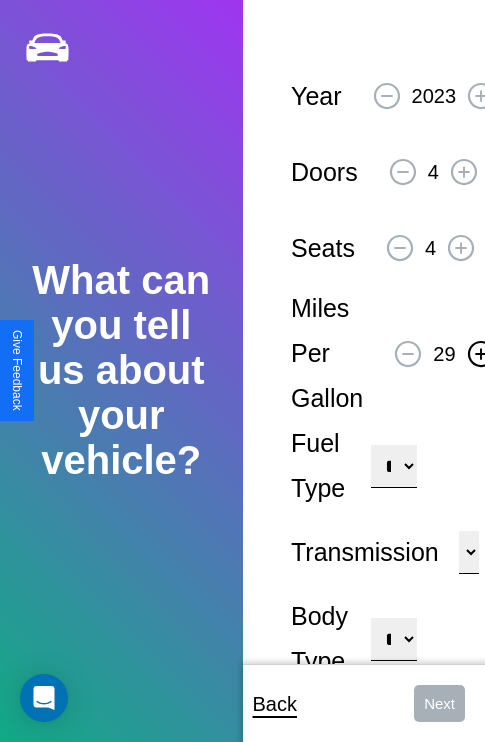 click 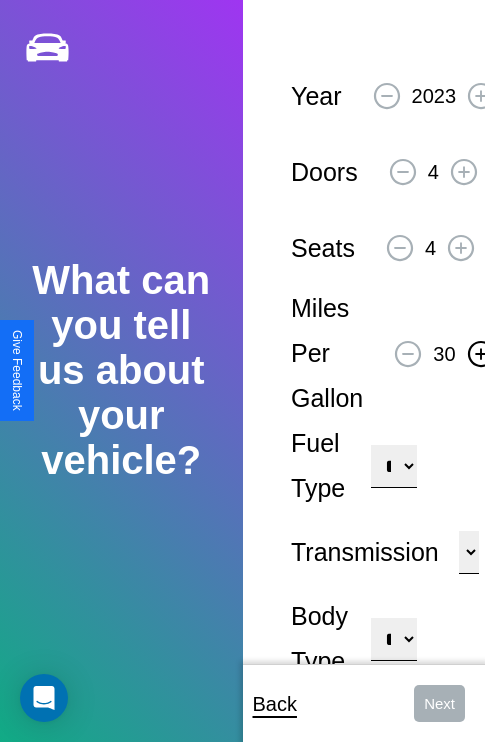 click 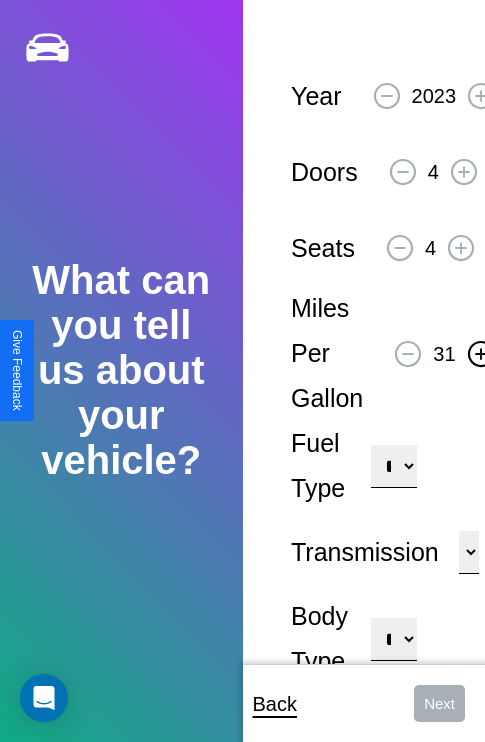 click 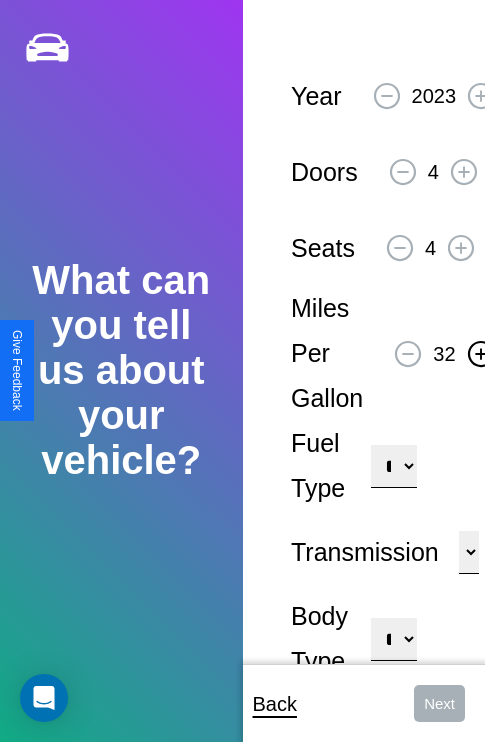 click 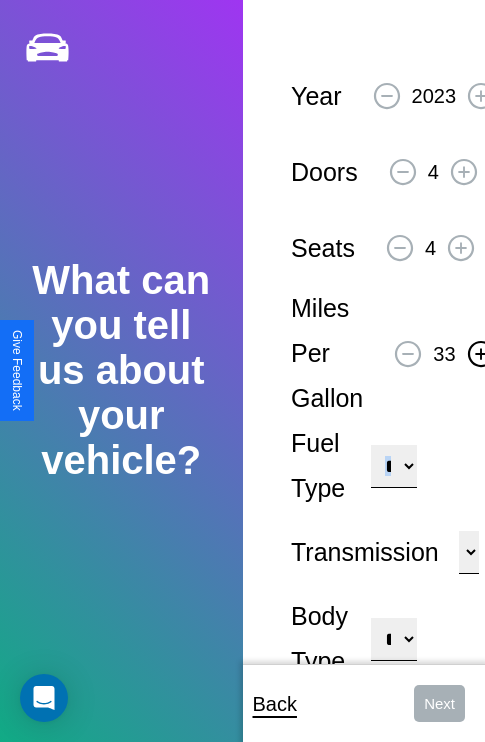 click on "**********" at bounding box center (393, 466) 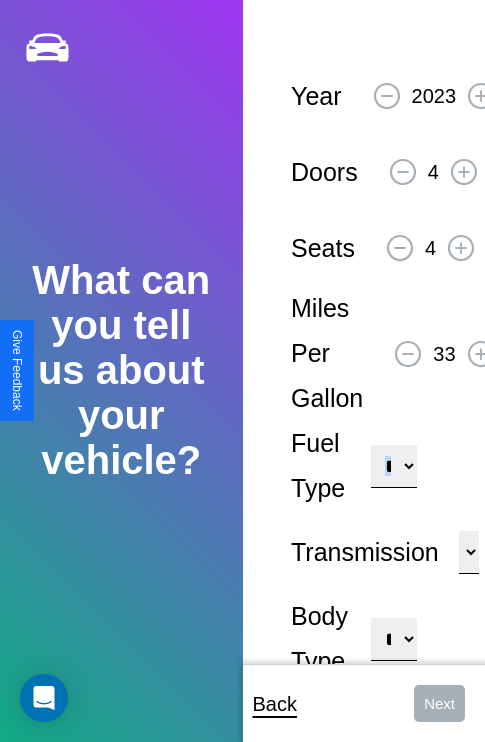 select on "***" 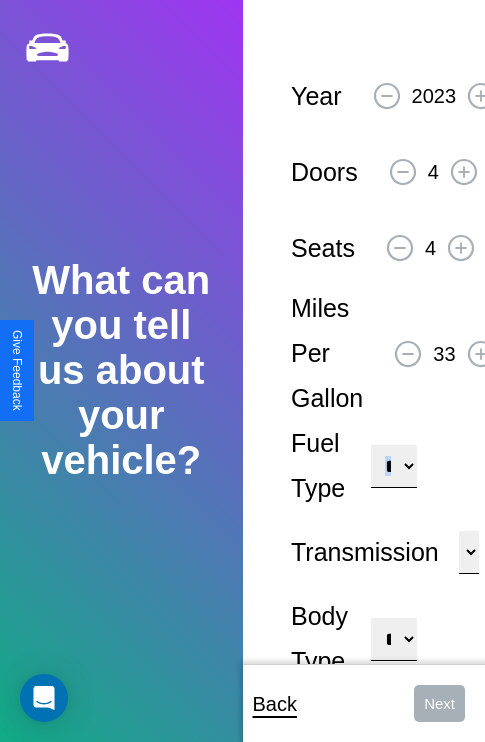 click on "****** ********* ******" at bounding box center (469, 552) 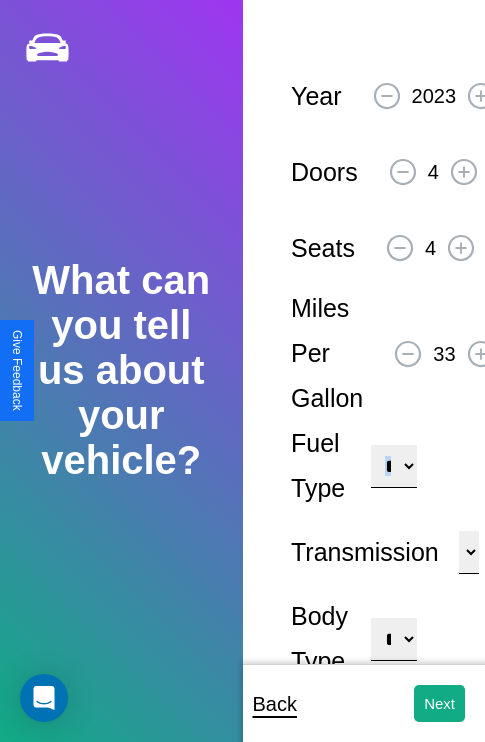 click on "**********" at bounding box center [393, 639] 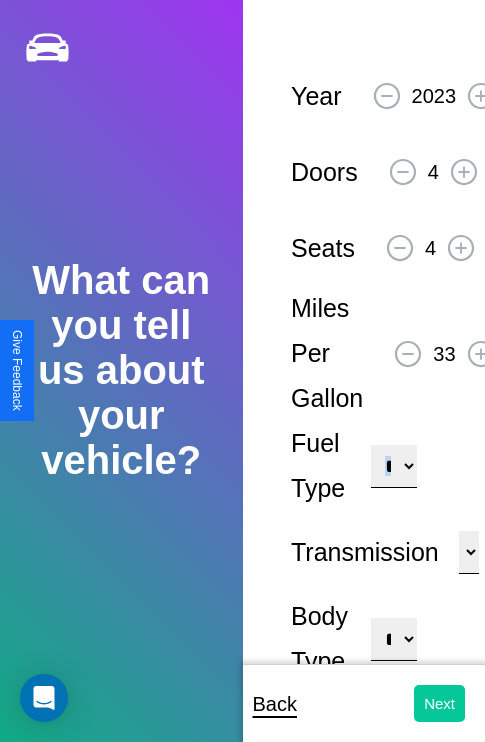 click on "Next" at bounding box center (439, 703) 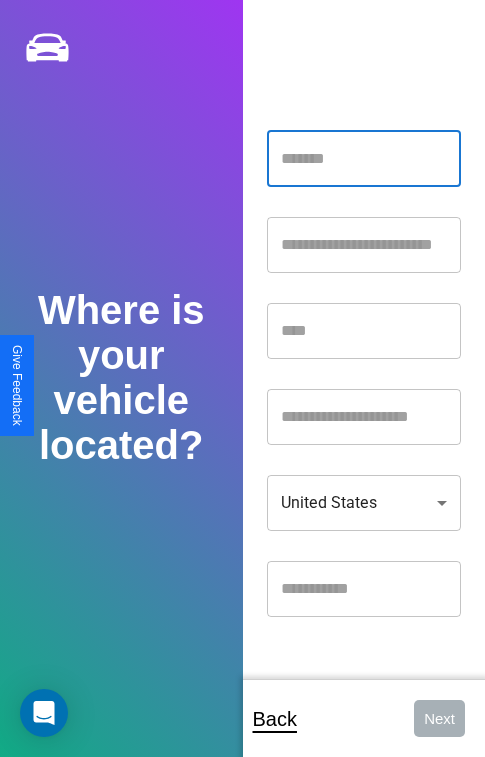 click at bounding box center [364, 159] 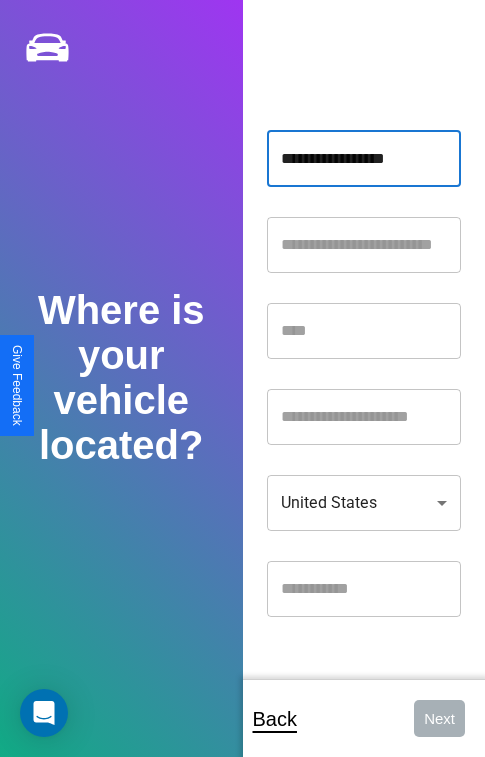 type on "**********" 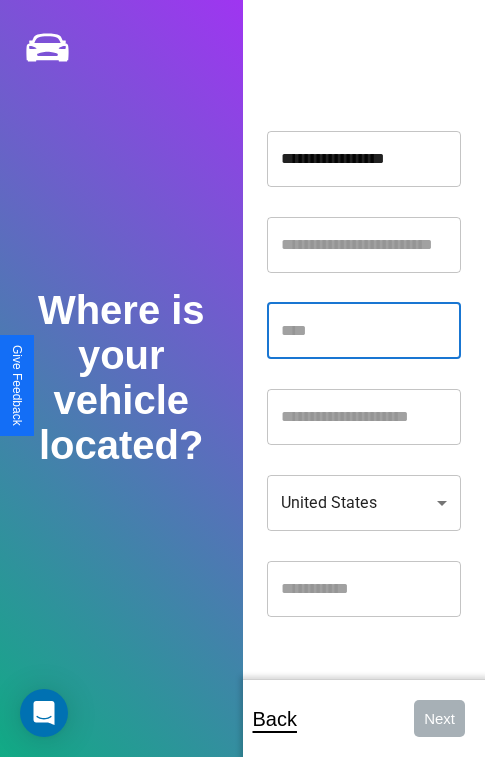 click at bounding box center [364, 331] 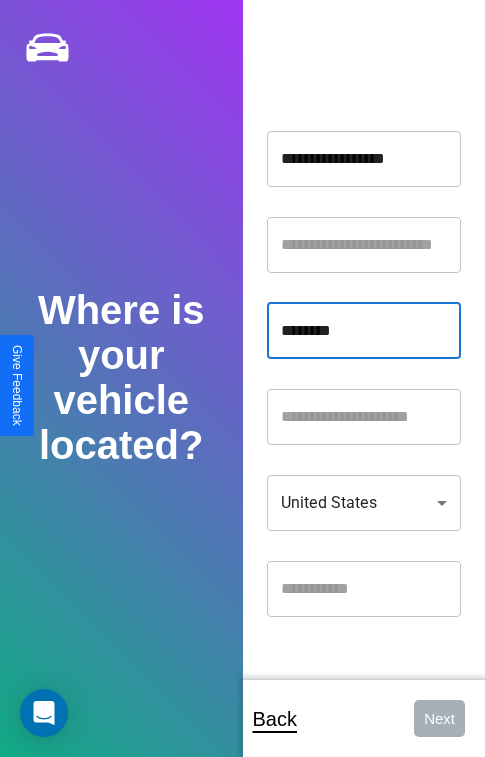 type on "********" 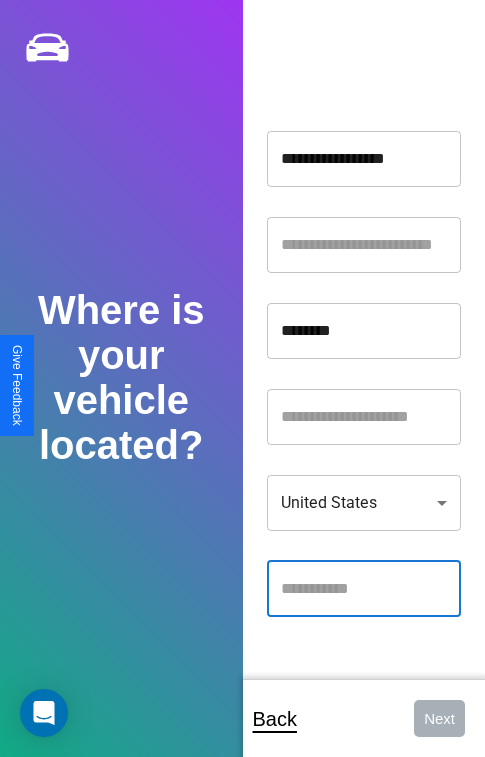 click at bounding box center [364, 589] 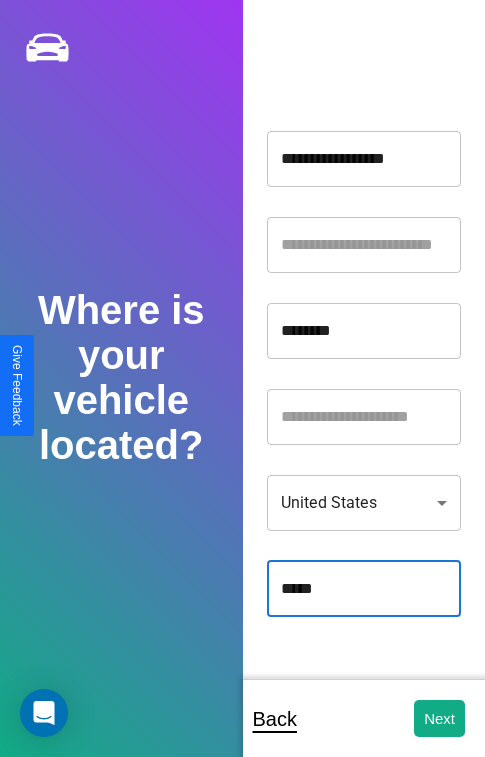type on "*****" 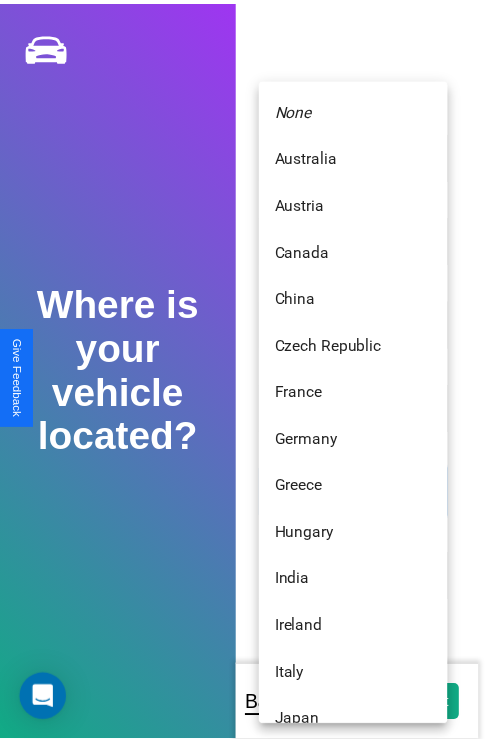 scroll, scrollTop: 459, scrollLeft: 0, axis: vertical 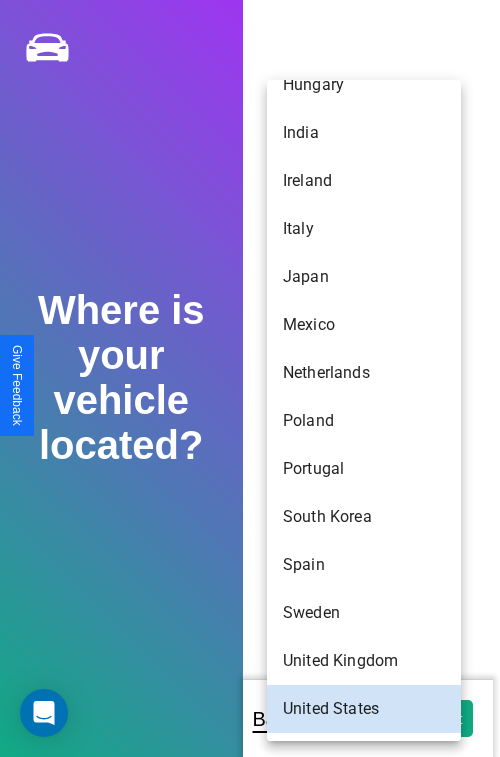 click on "Japan" at bounding box center [364, 277] 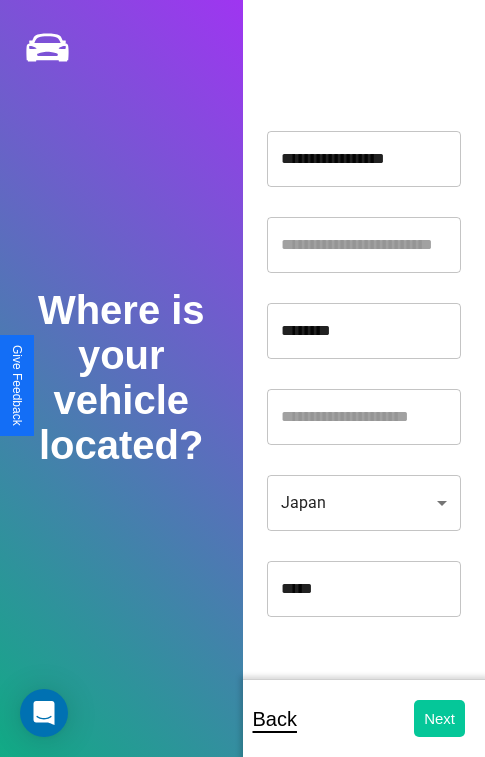 click on "Next" at bounding box center [439, 718] 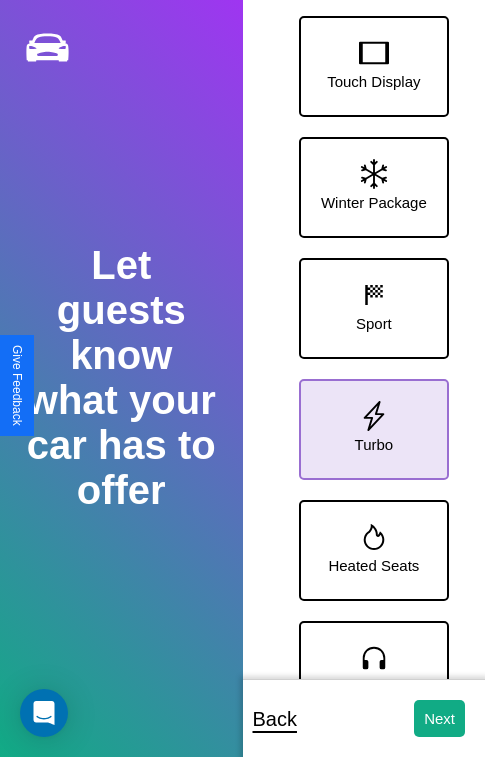 click 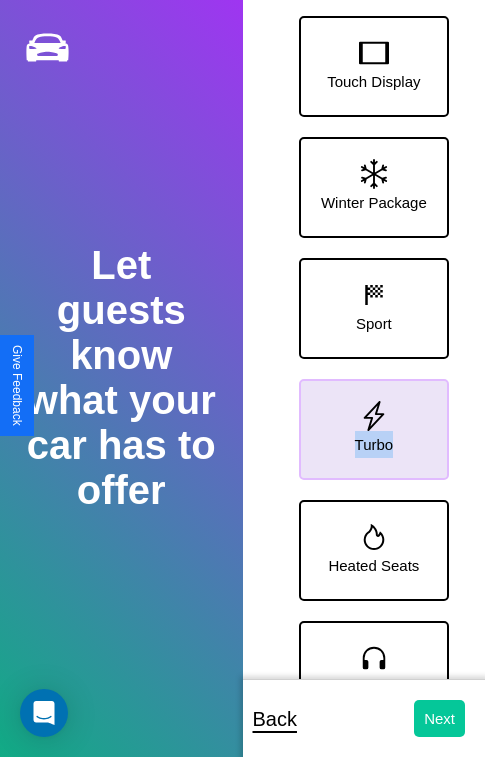click on "Next" at bounding box center [439, 718] 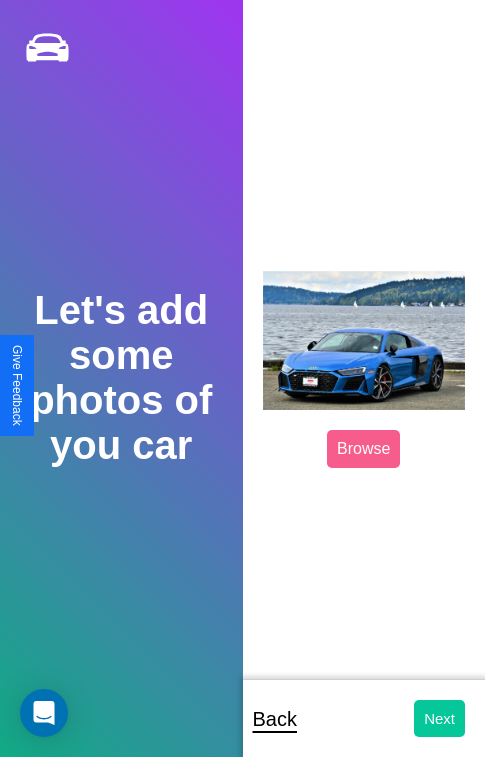 click on "Next" at bounding box center [439, 718] 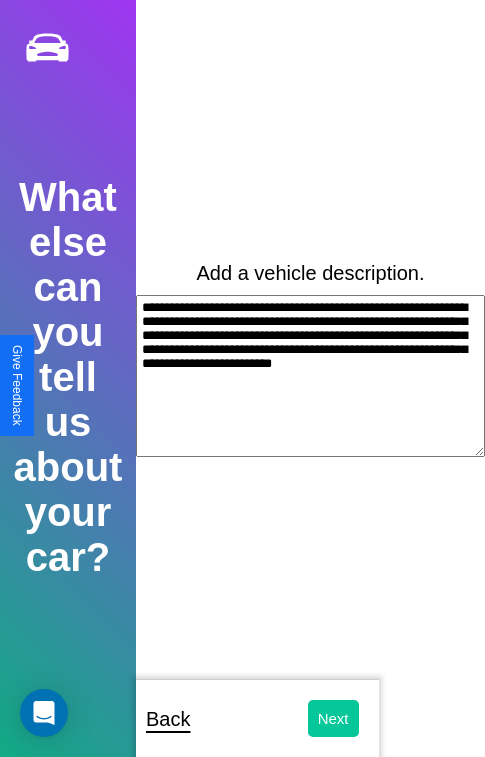 type on "**********" 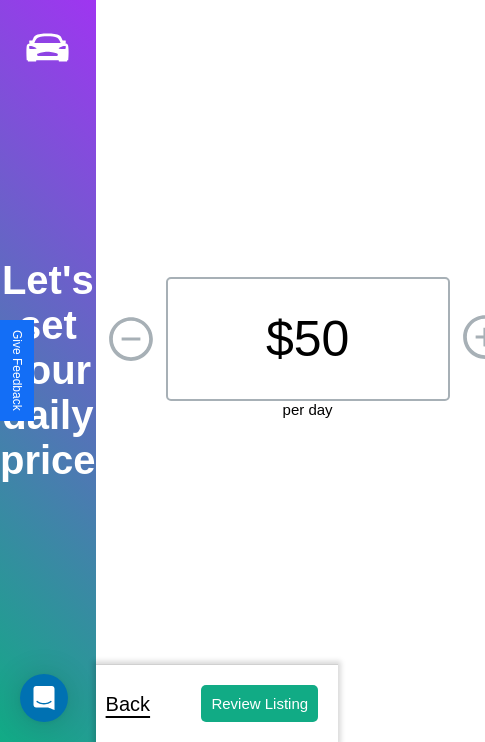 click on "$ 50" at bounding box center (308, 339) 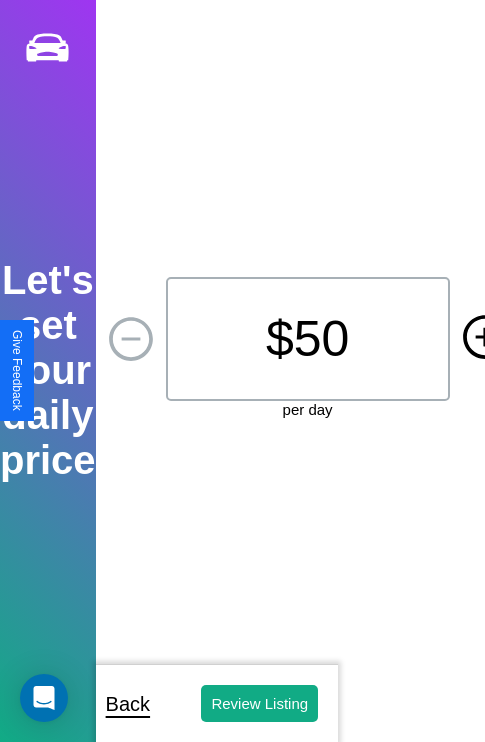 click 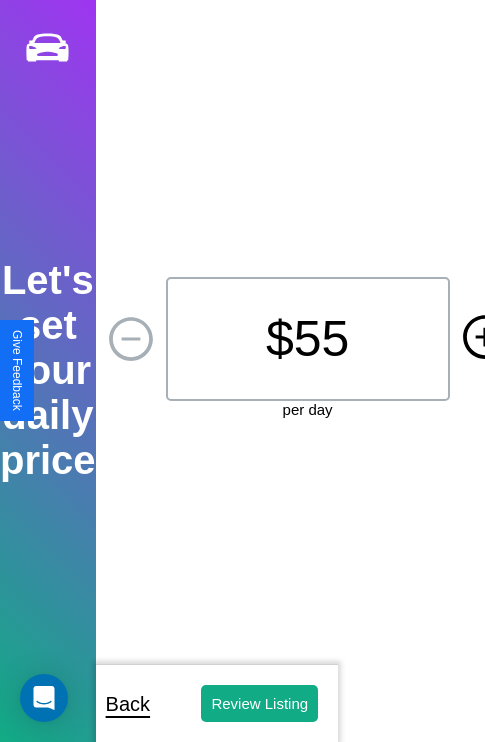 click 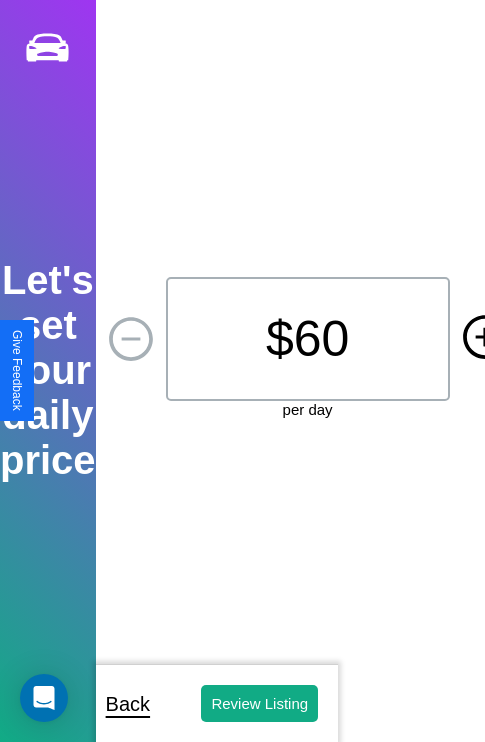 click 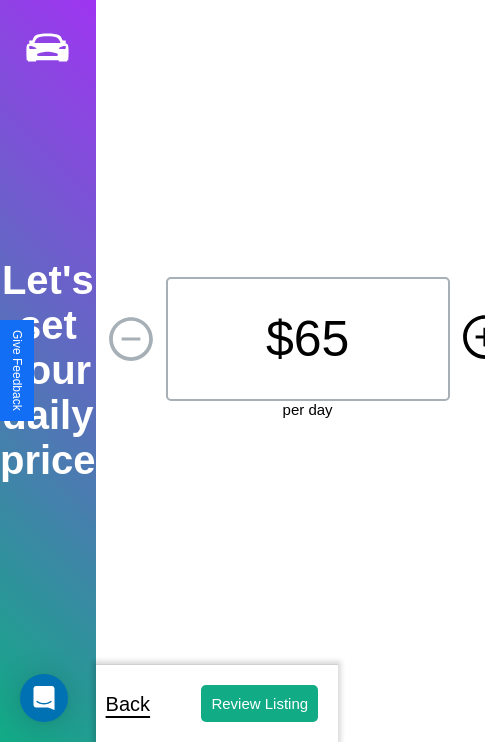 click 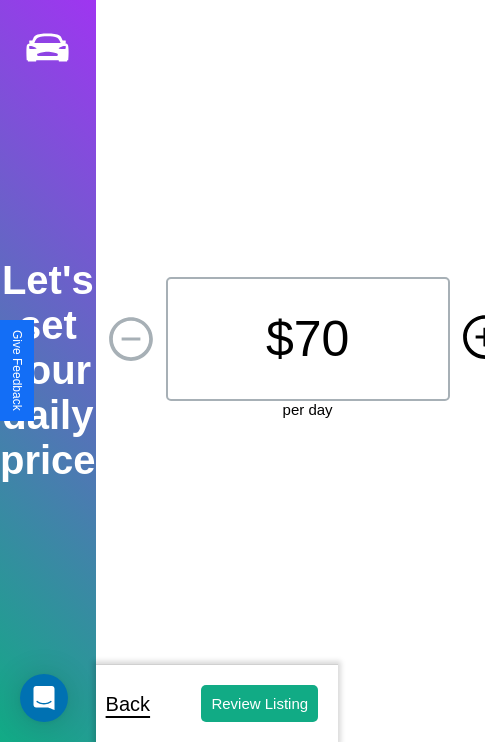 click 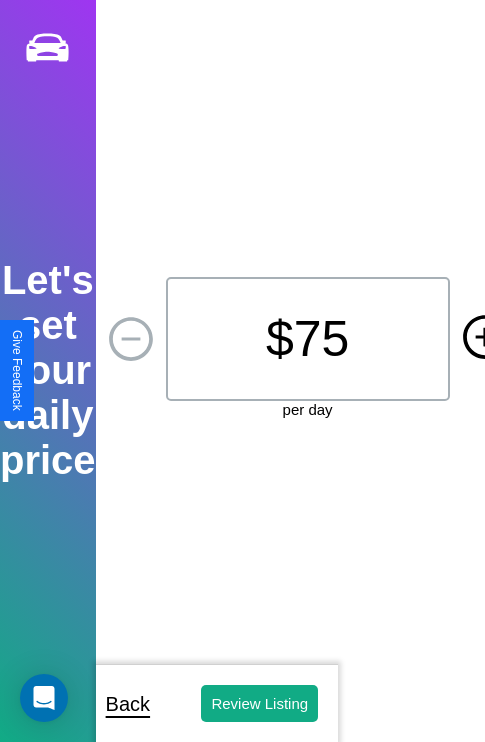 click 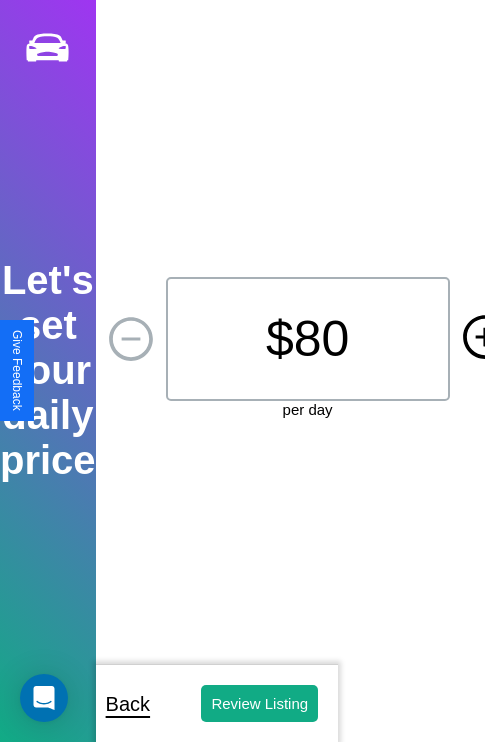 click 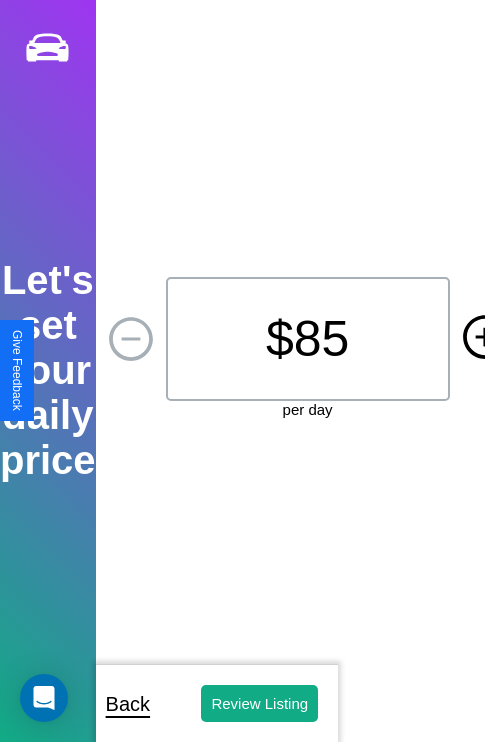 click 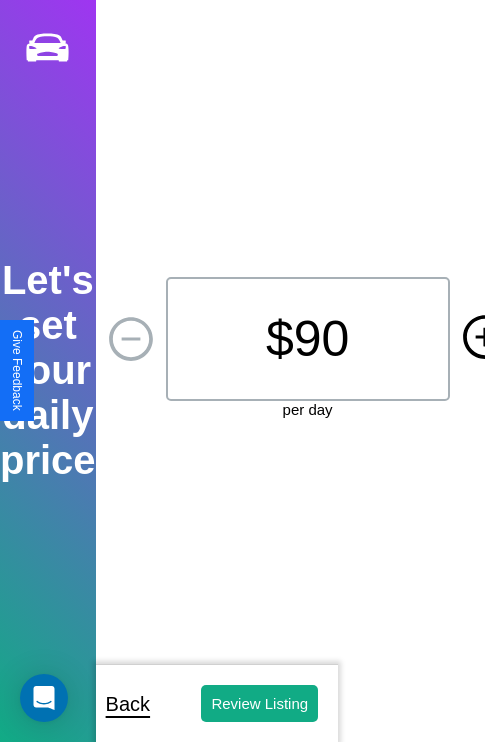 click 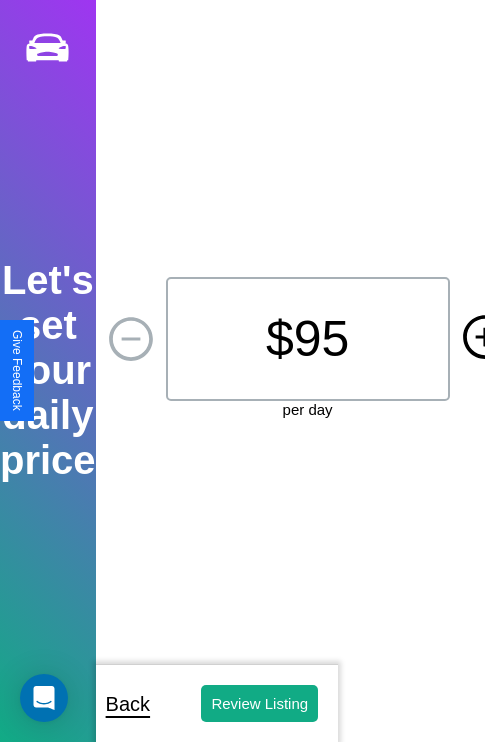 click 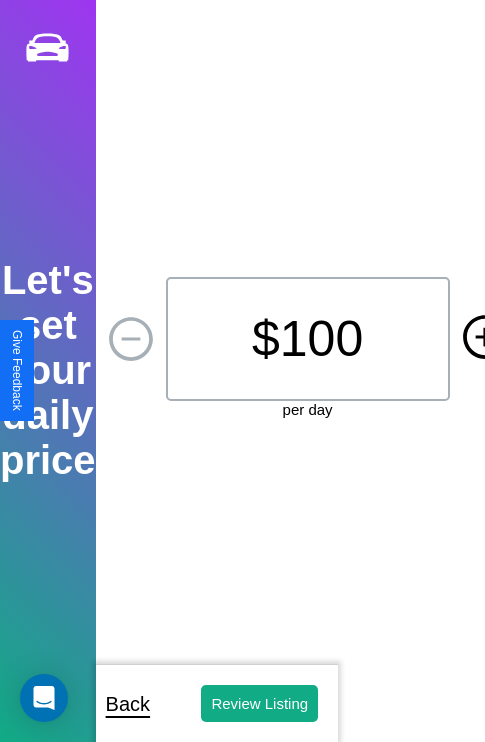 click 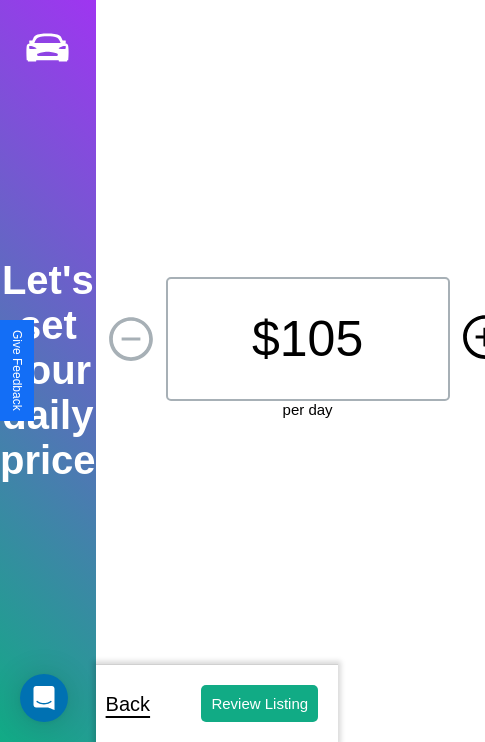 click 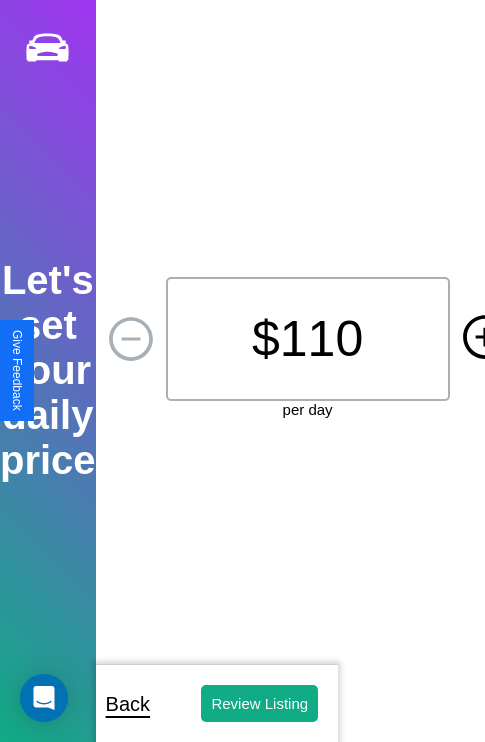 click 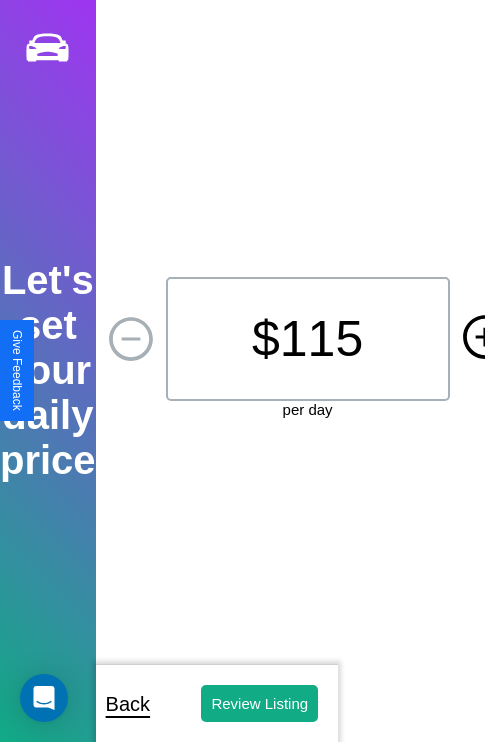 click 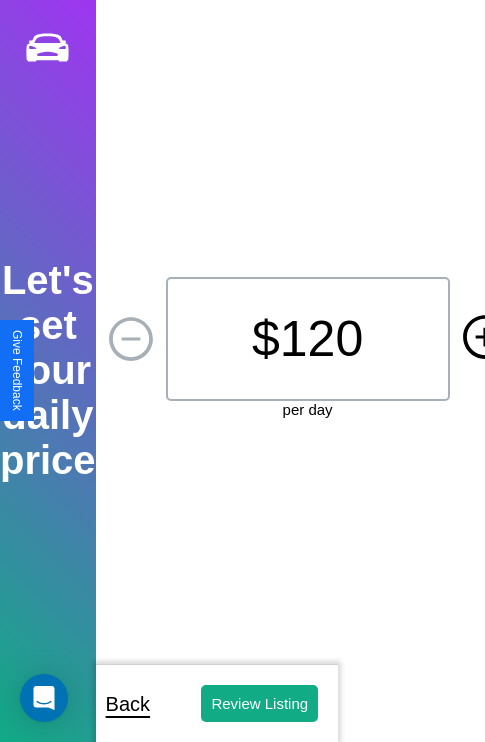 click 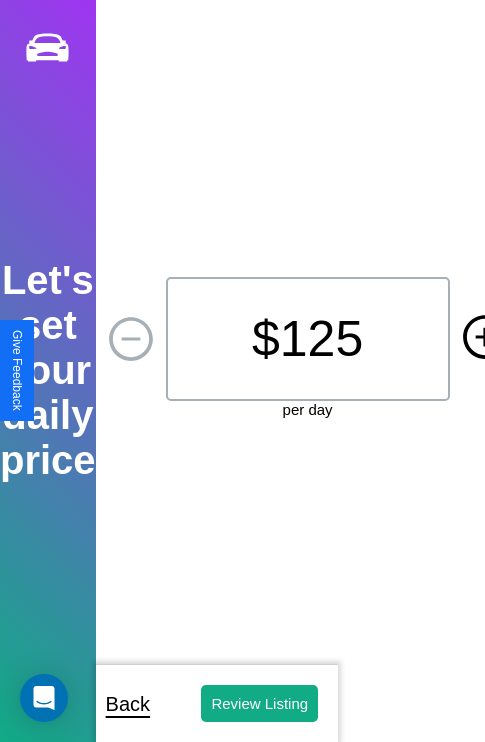 click 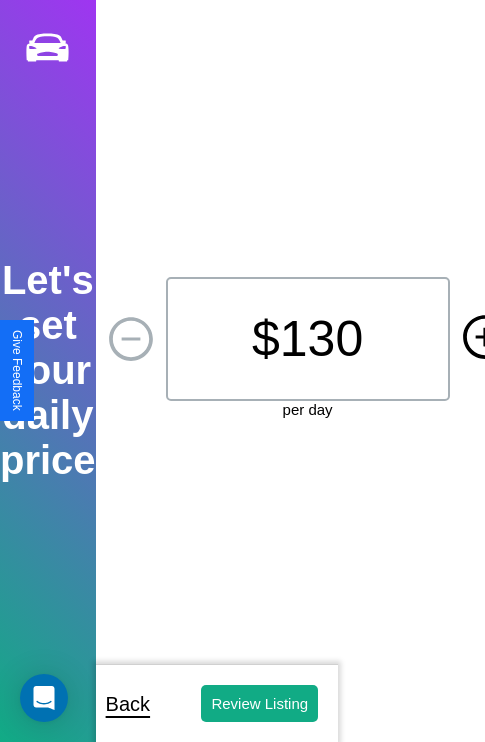 click 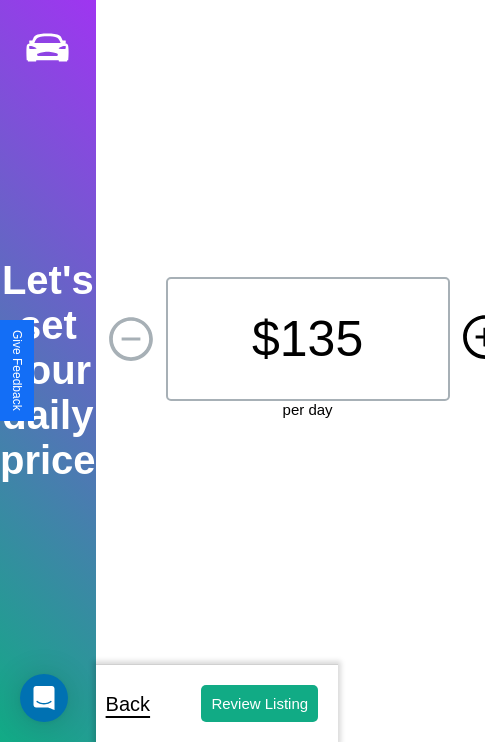 click 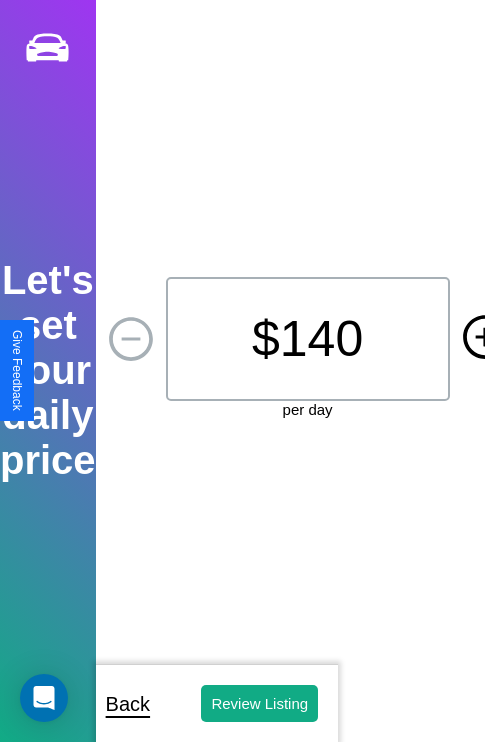 click 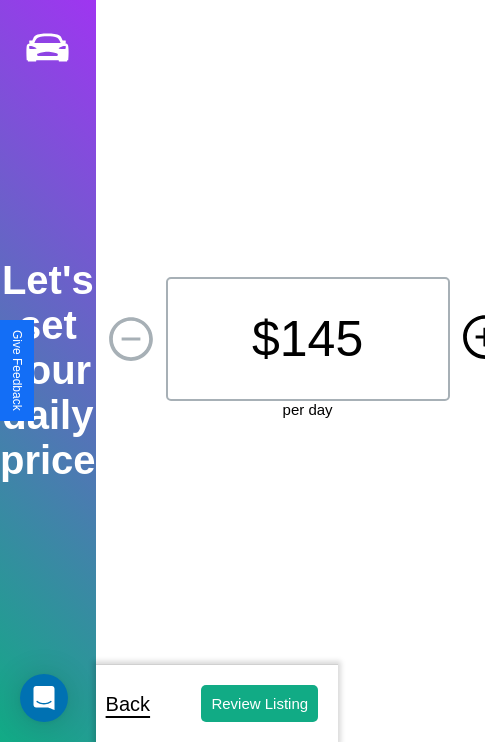 click 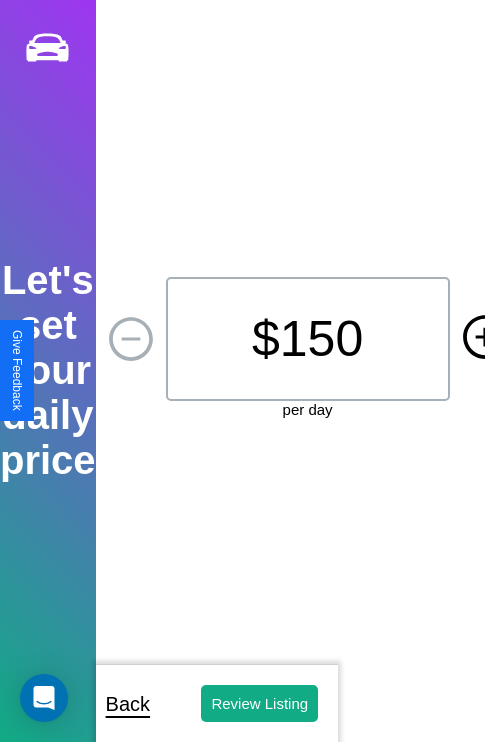 click 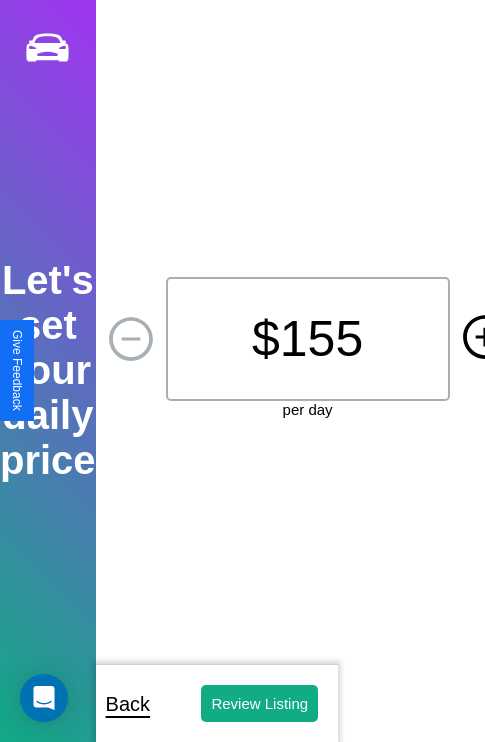 click 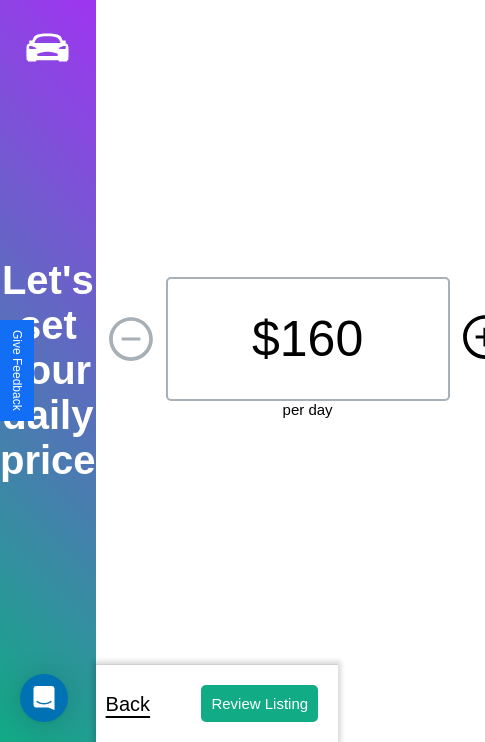 click 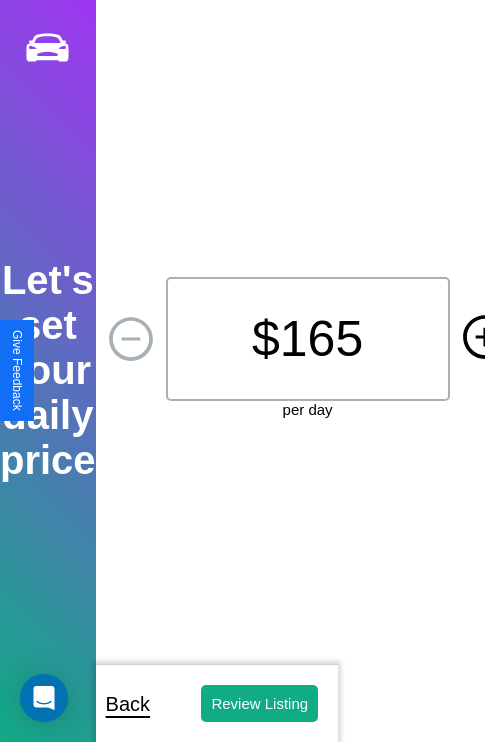 click 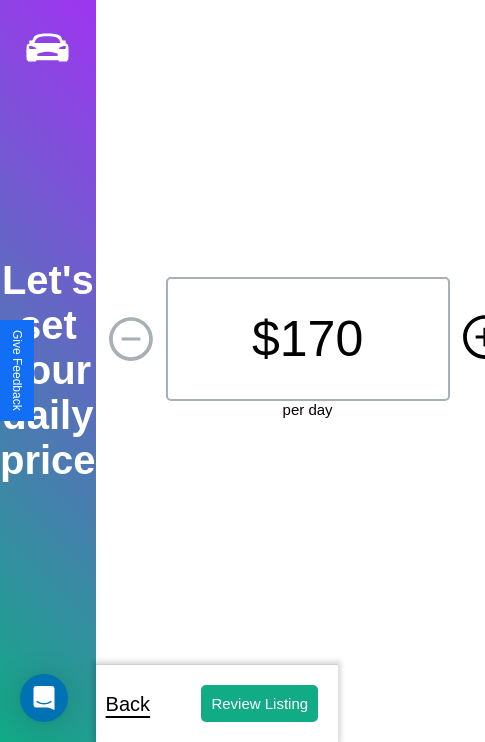 click 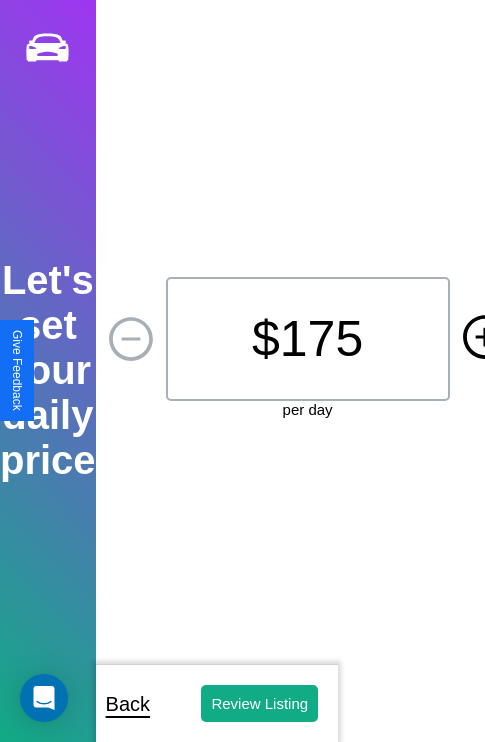 click 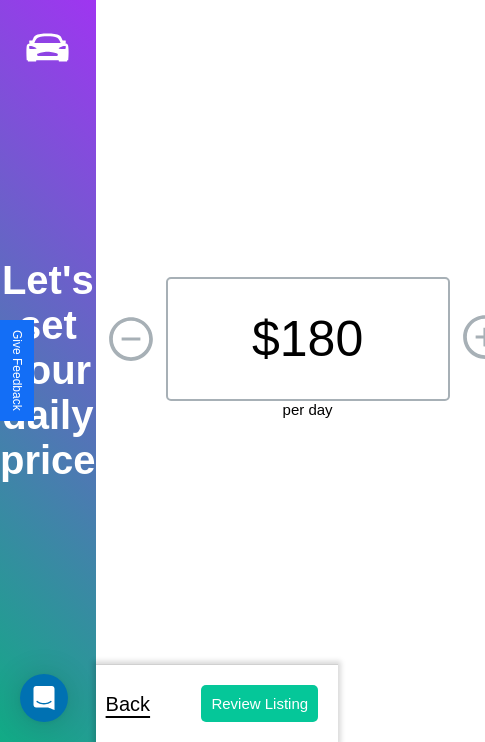 click on "Review Listing" at bounding box center [259, 703] 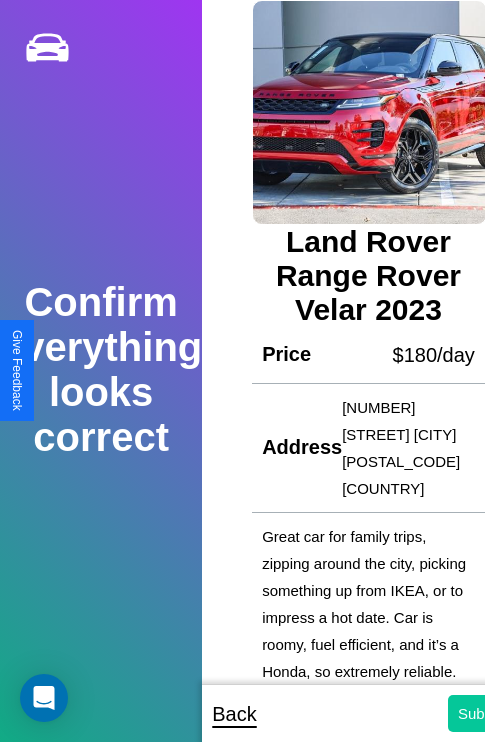 click on "Submit" at bounding box center [481, 713] 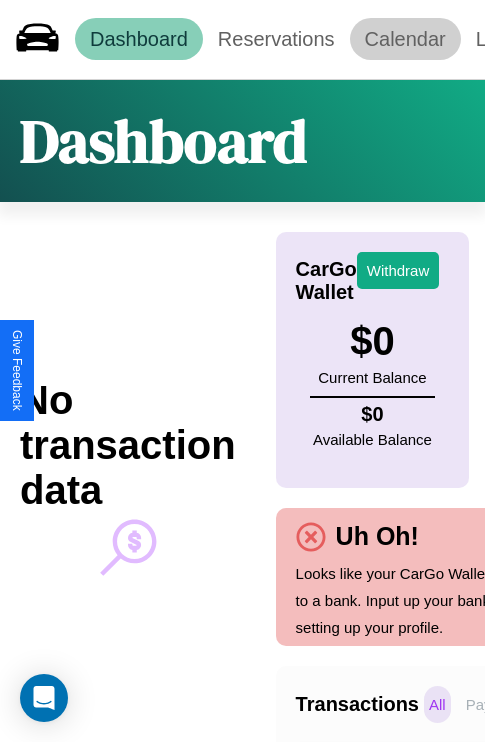 click on "Calendar" at bounding box center (405, 39) 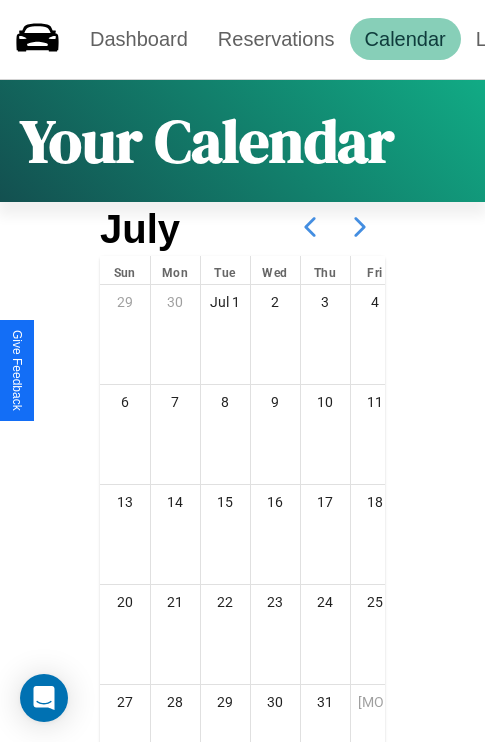 click 